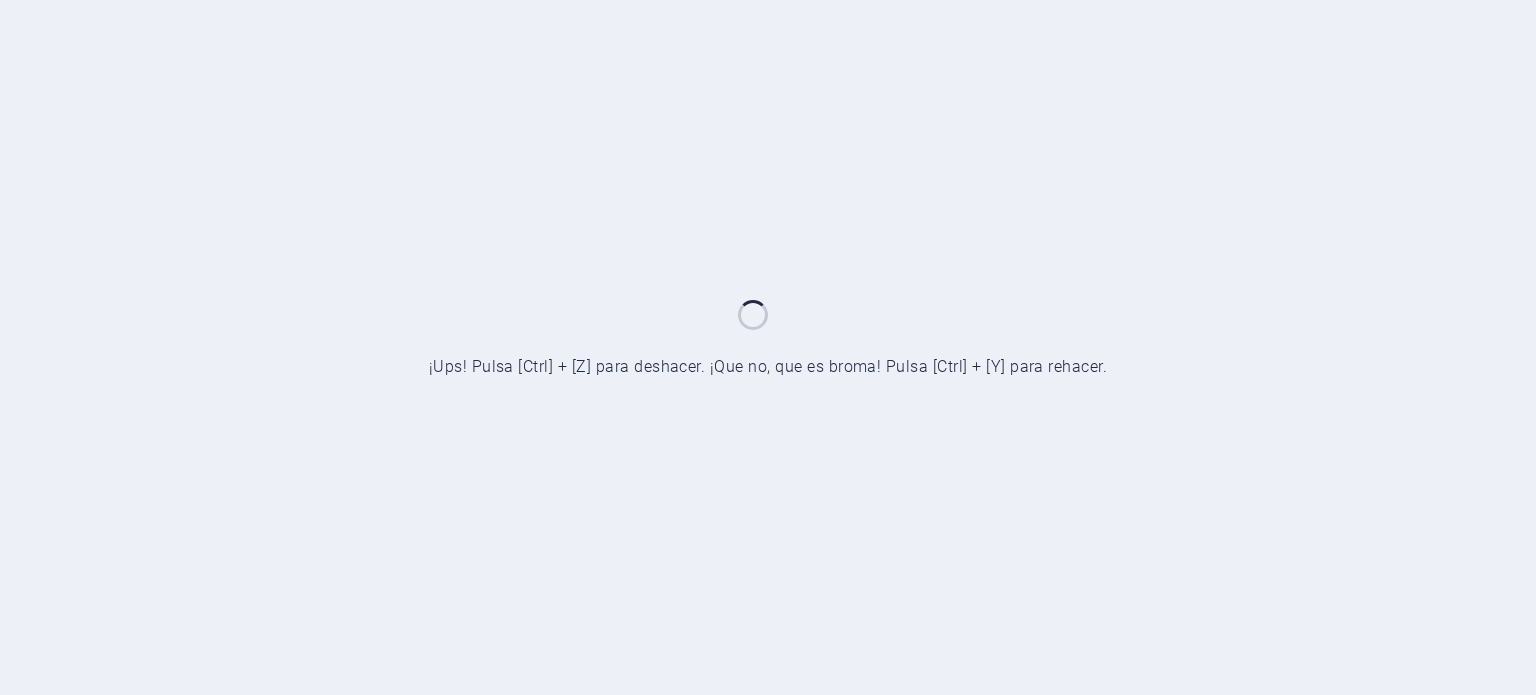 scroll, scrollTop: 0, scrollLeft: 0, axis: both 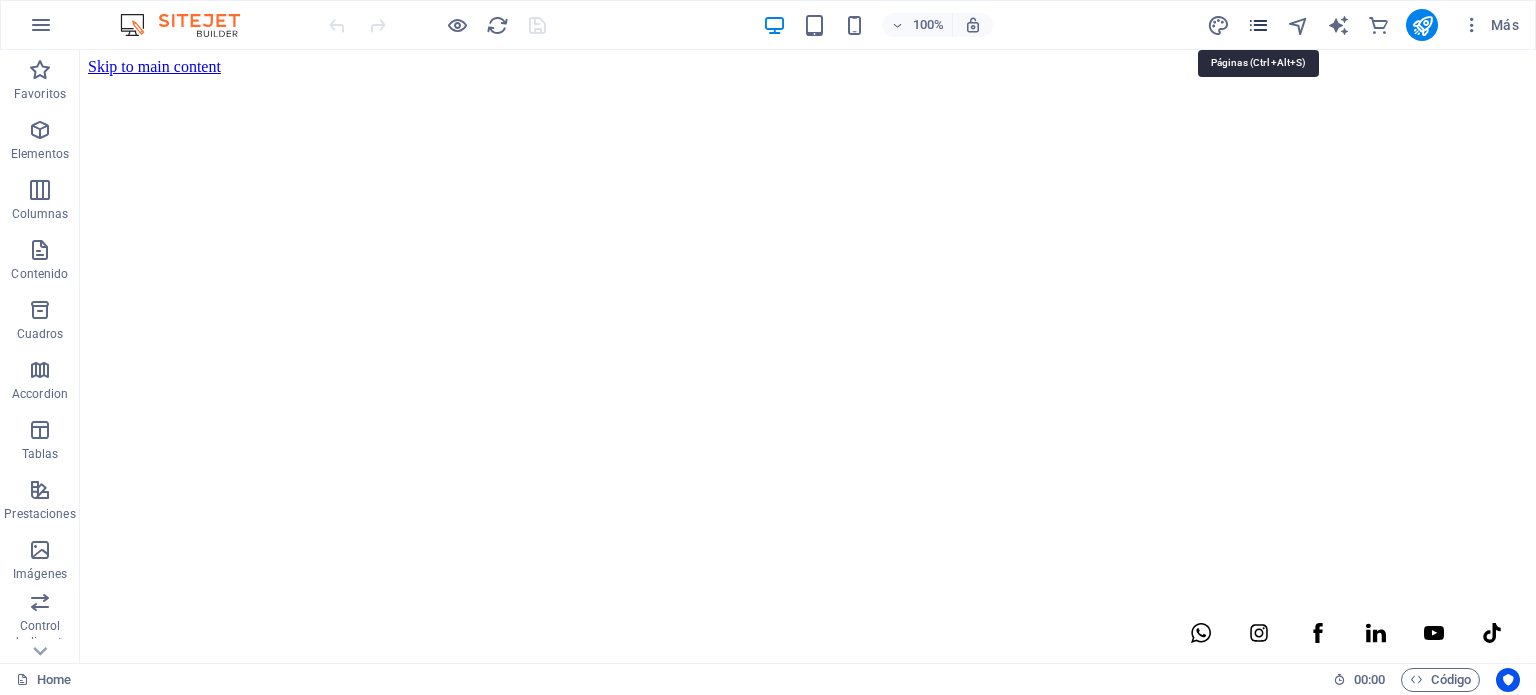 click at bounding box center [1258, 25] 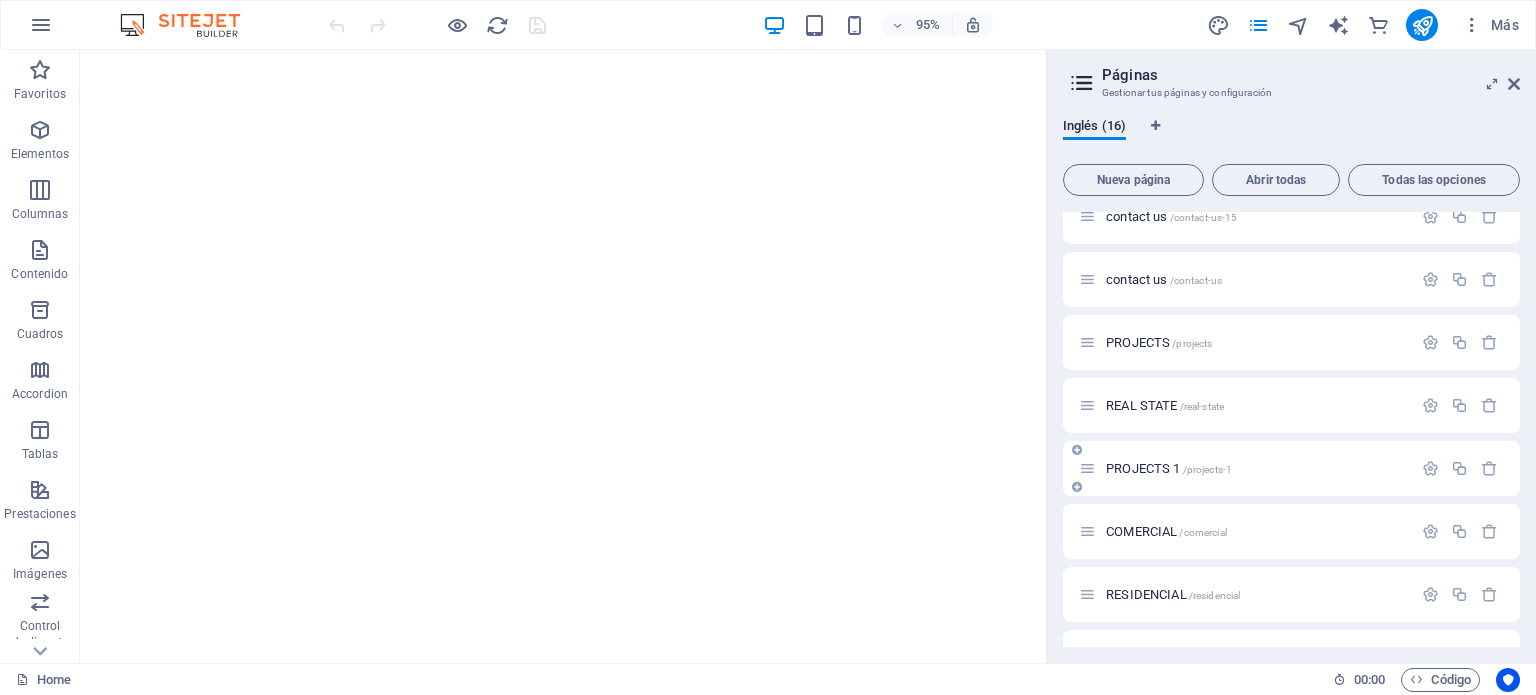 scroll, scrollTop: 572, scrollLeft: 0, axis: vertical 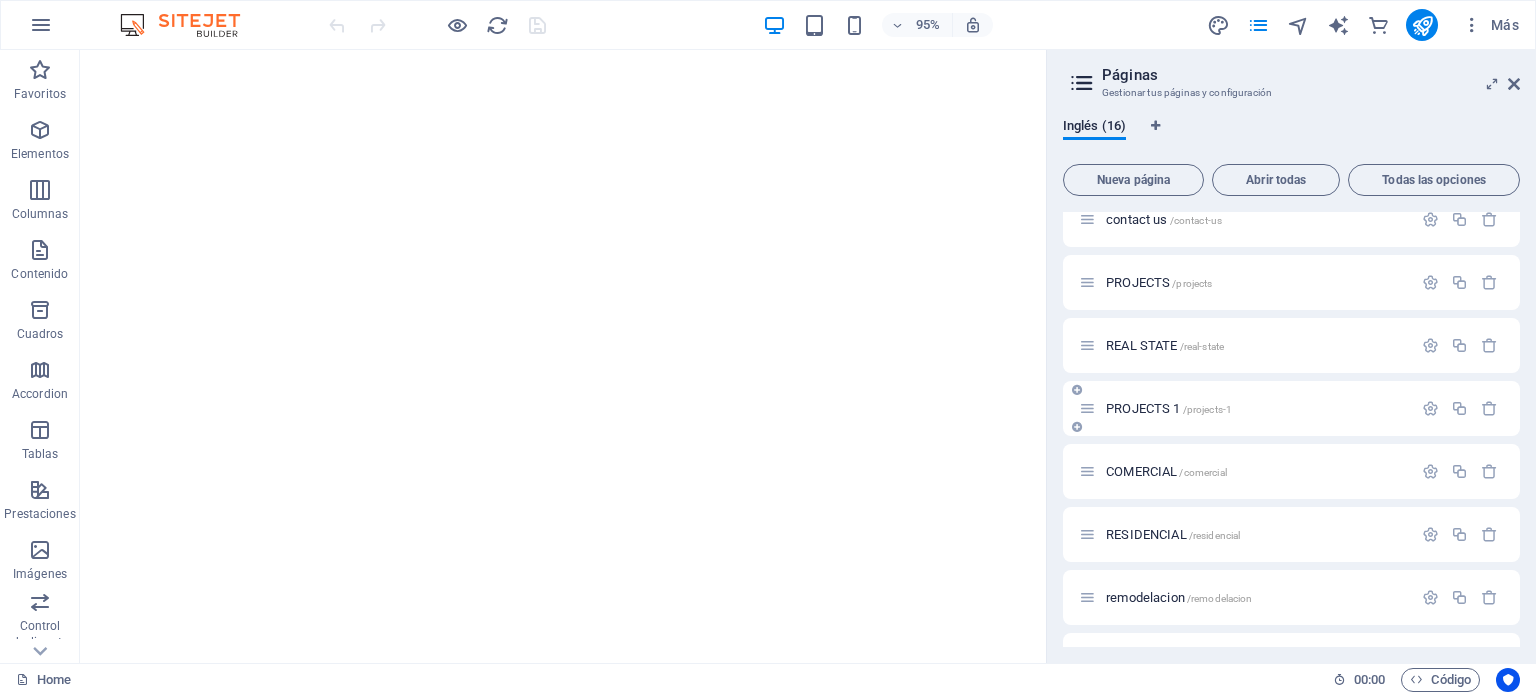 click on "PROJECTS 1 /projects-1" at bounding box center (1169, 408) 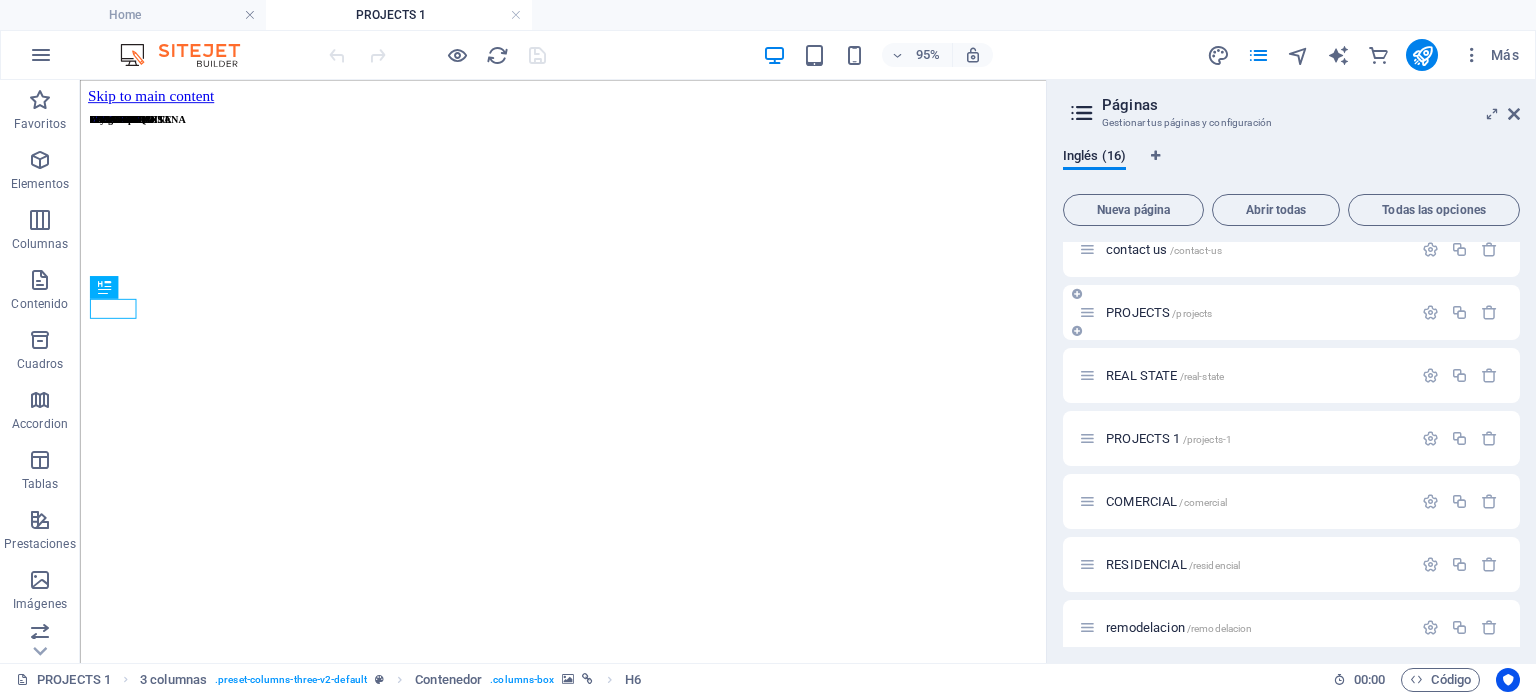 scroll, scrollTop: 0, scrollLeft: 0, axis: both 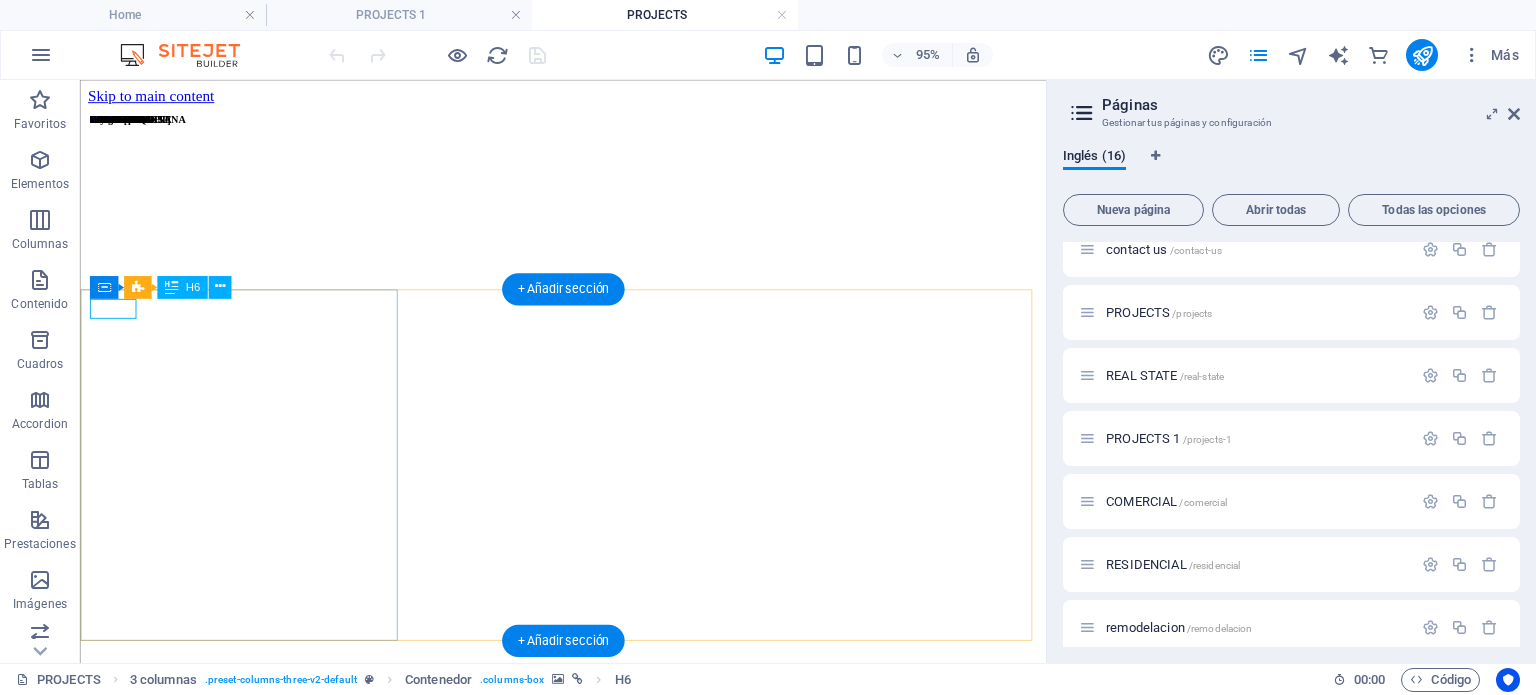 click on "SEREN" at bounding box center [108, 121] 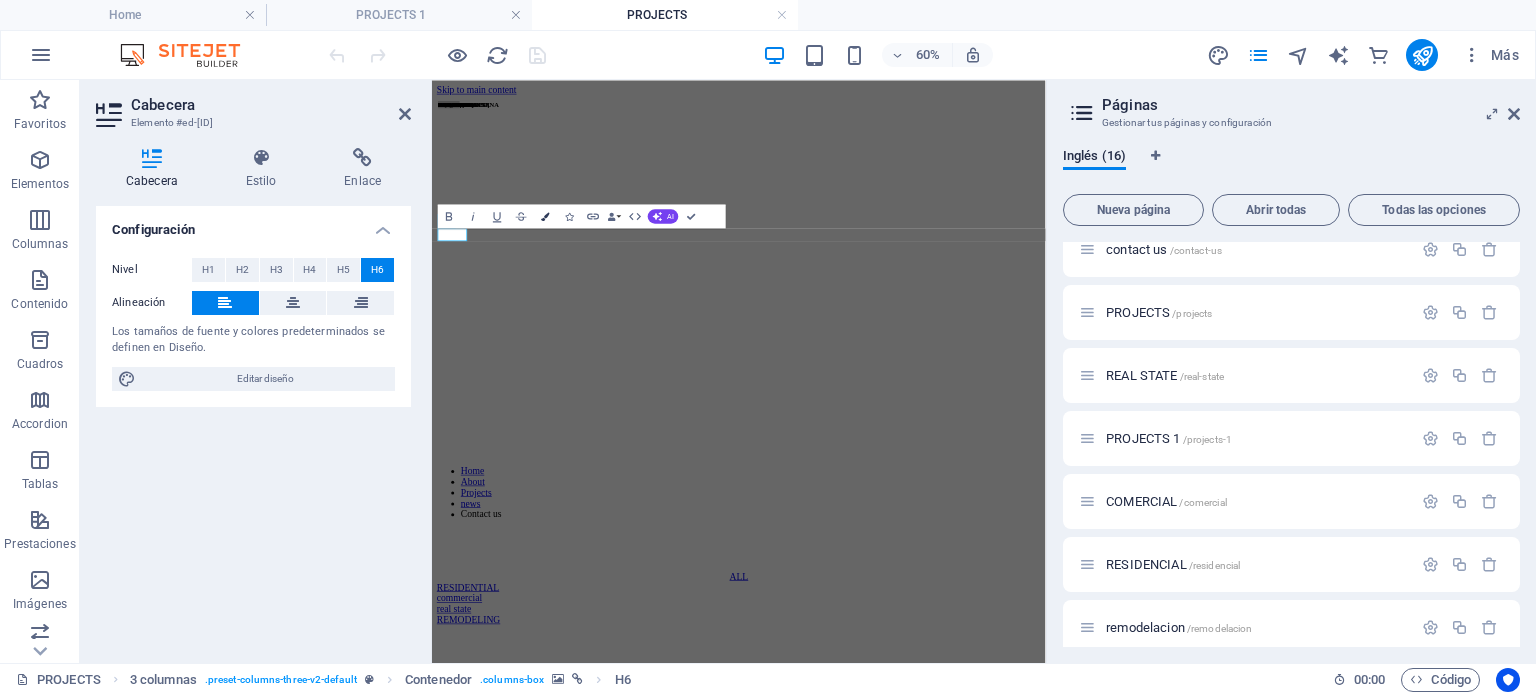 click at bounding box center [545, 216] 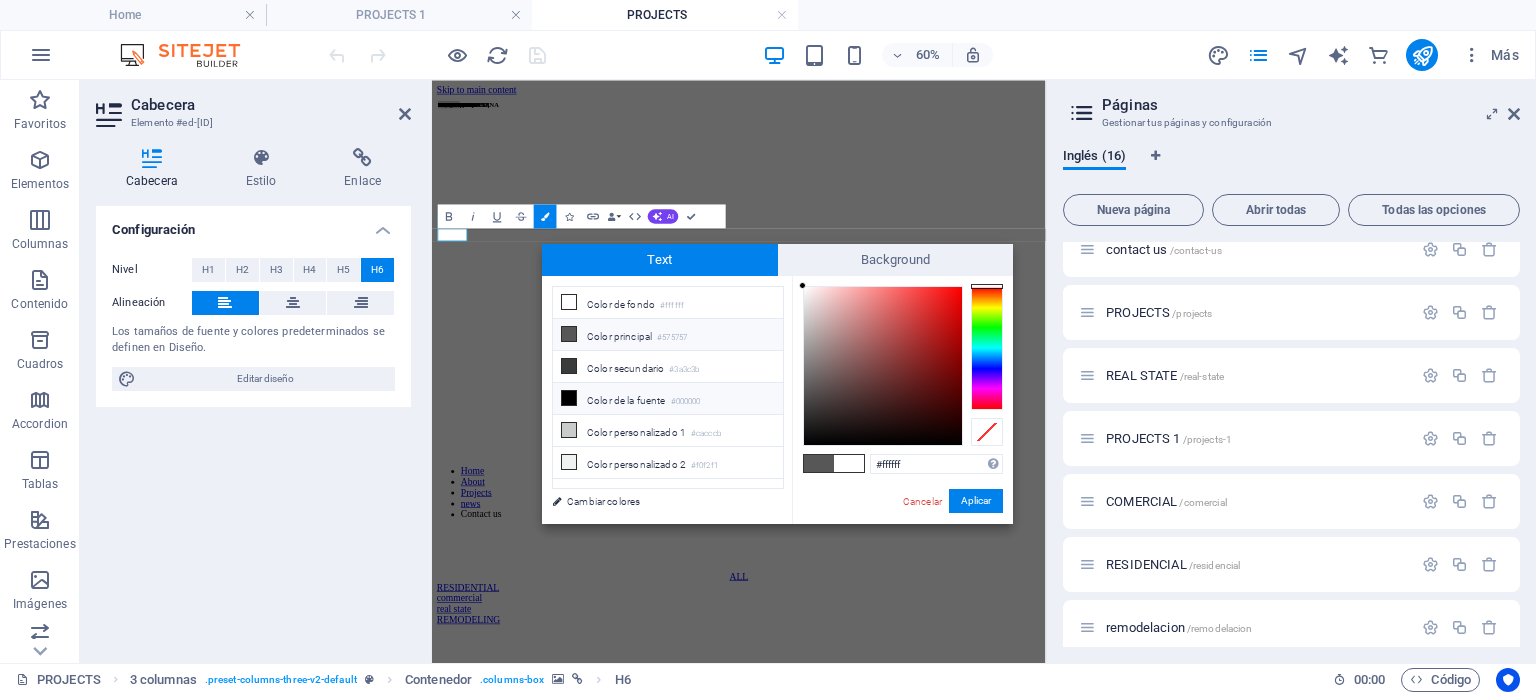 click on "Color de la fuente
#000000" at bounding box center (668, 399) 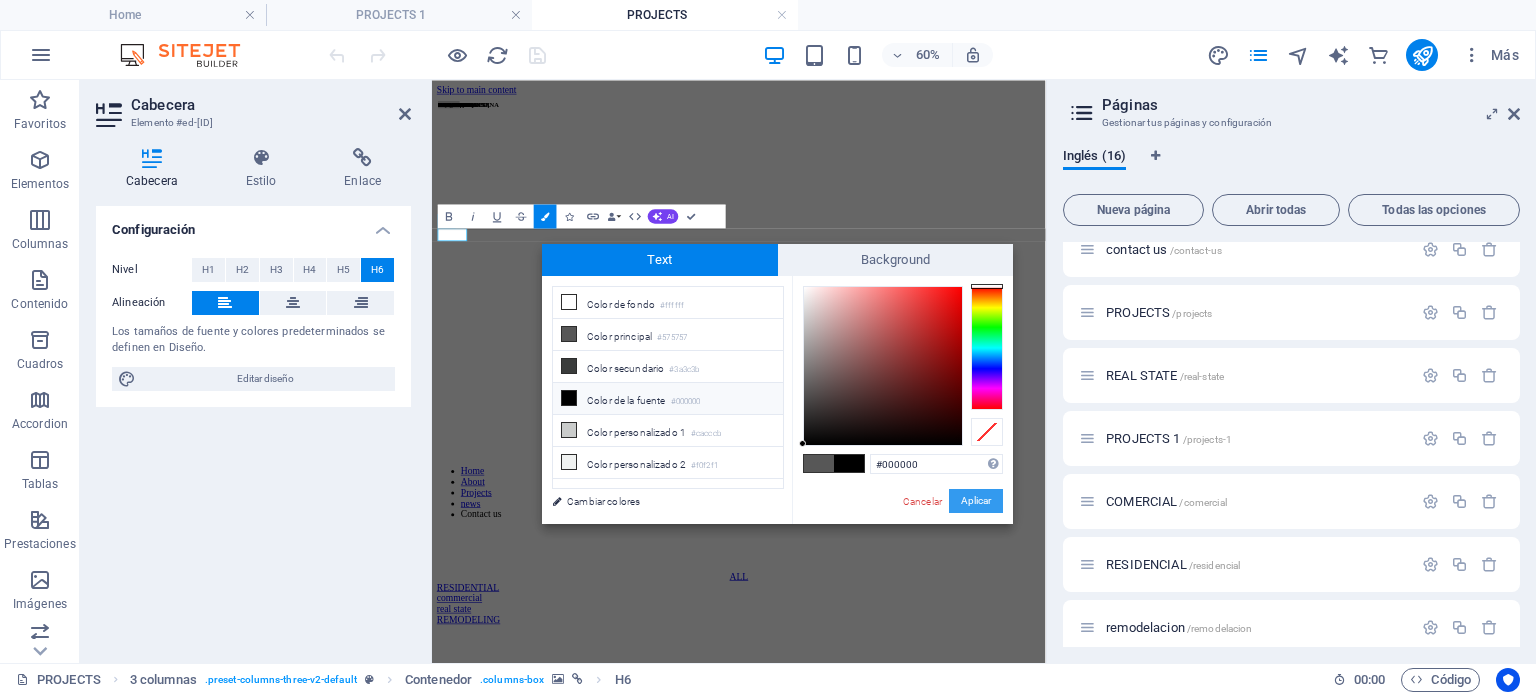 click on "Aplicar" at bounding box center (976, 501) 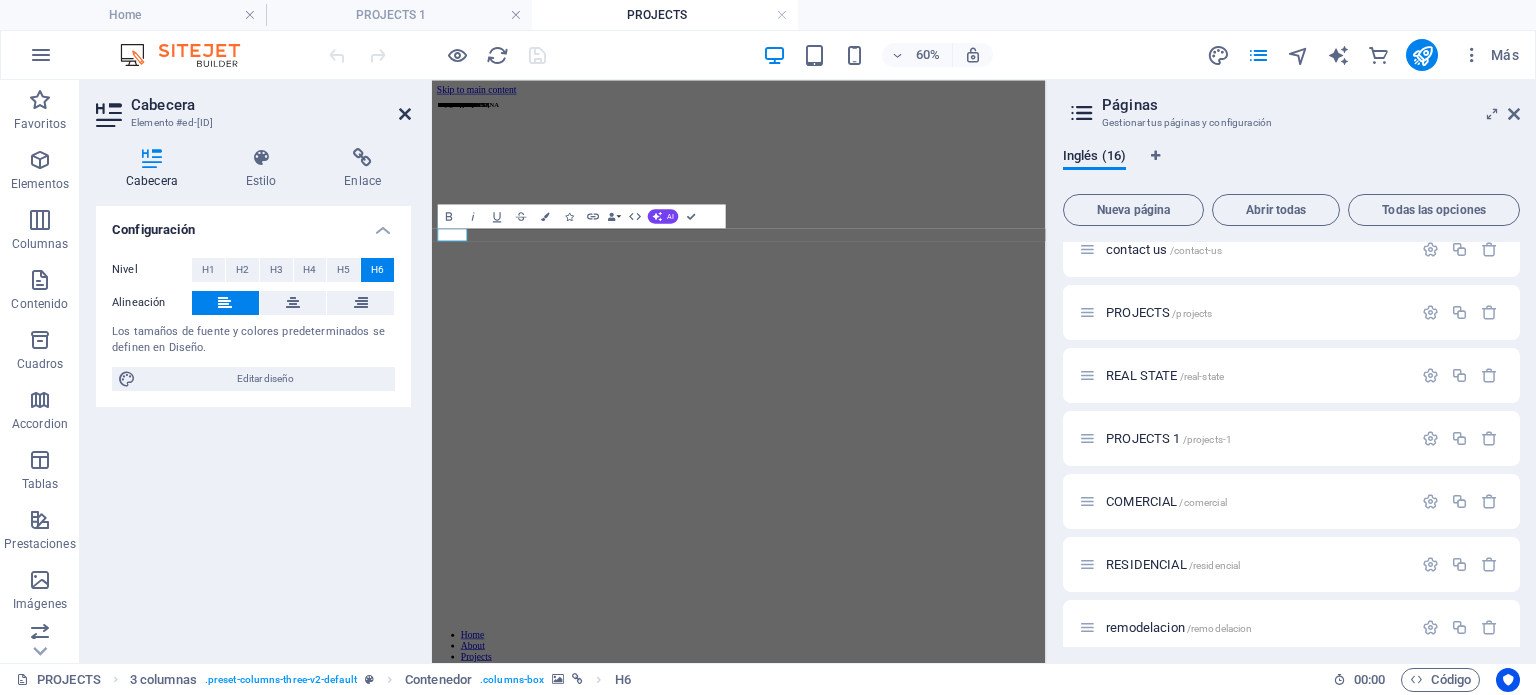 click at bounding box center (405, 114) 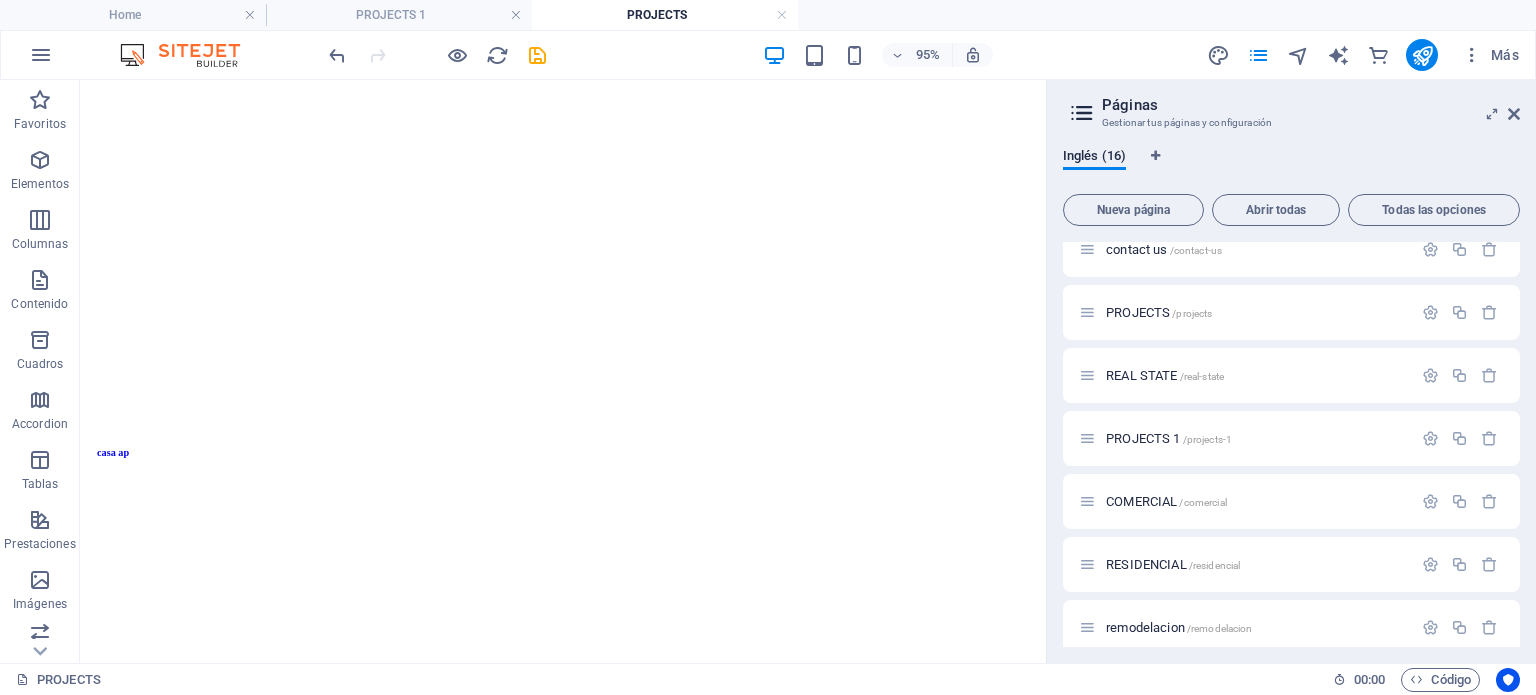 scroll, scrollTop: 1300, scrollLeft: 0, axis: vertical 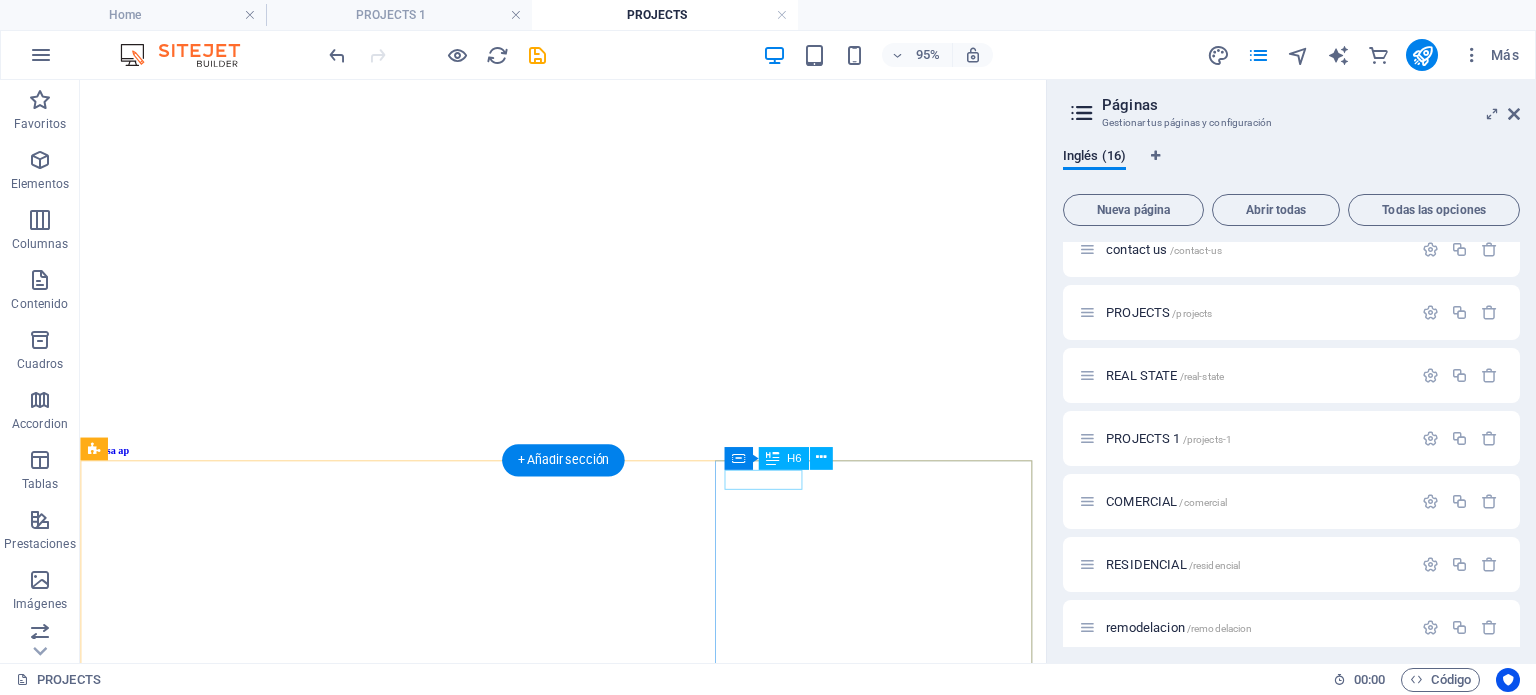 click on "cabaña tt" at bounding box center (119, 1950) 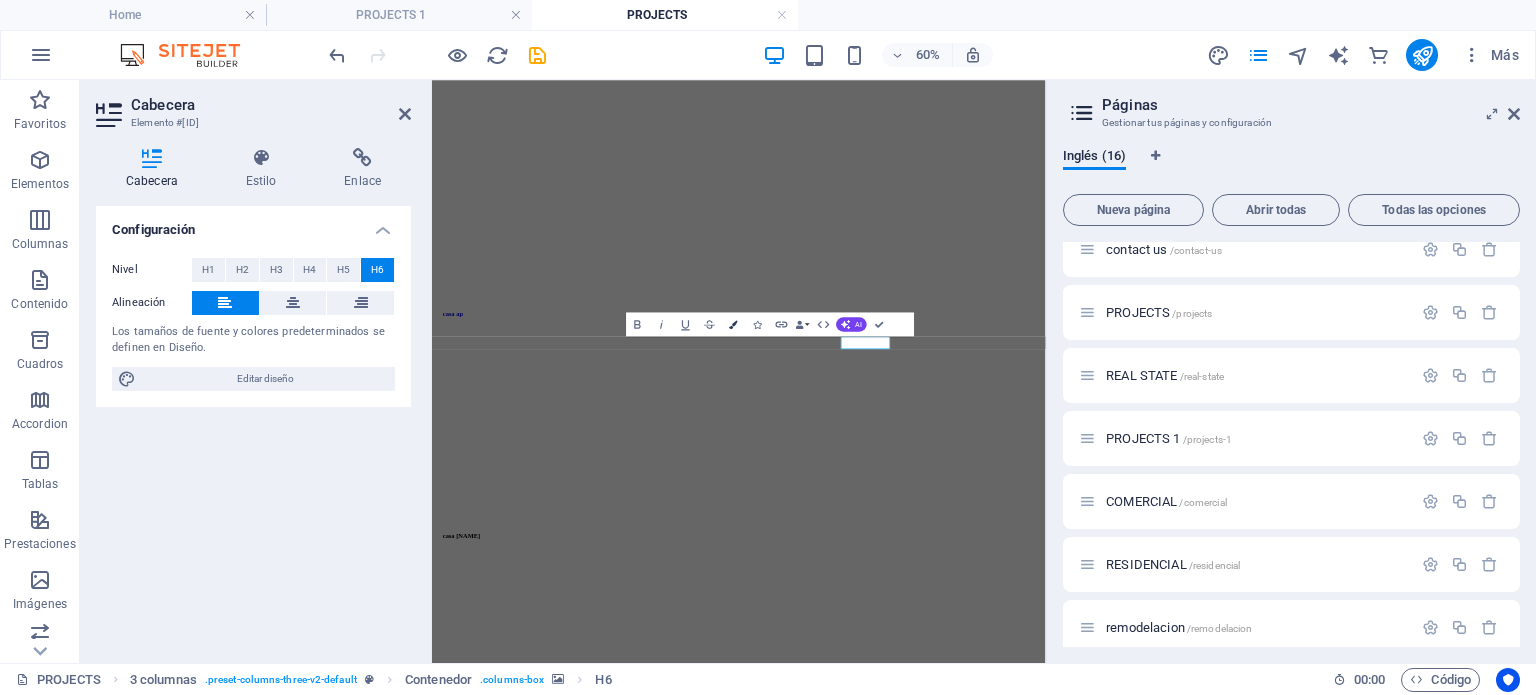 click at bounding box center (734, 324) 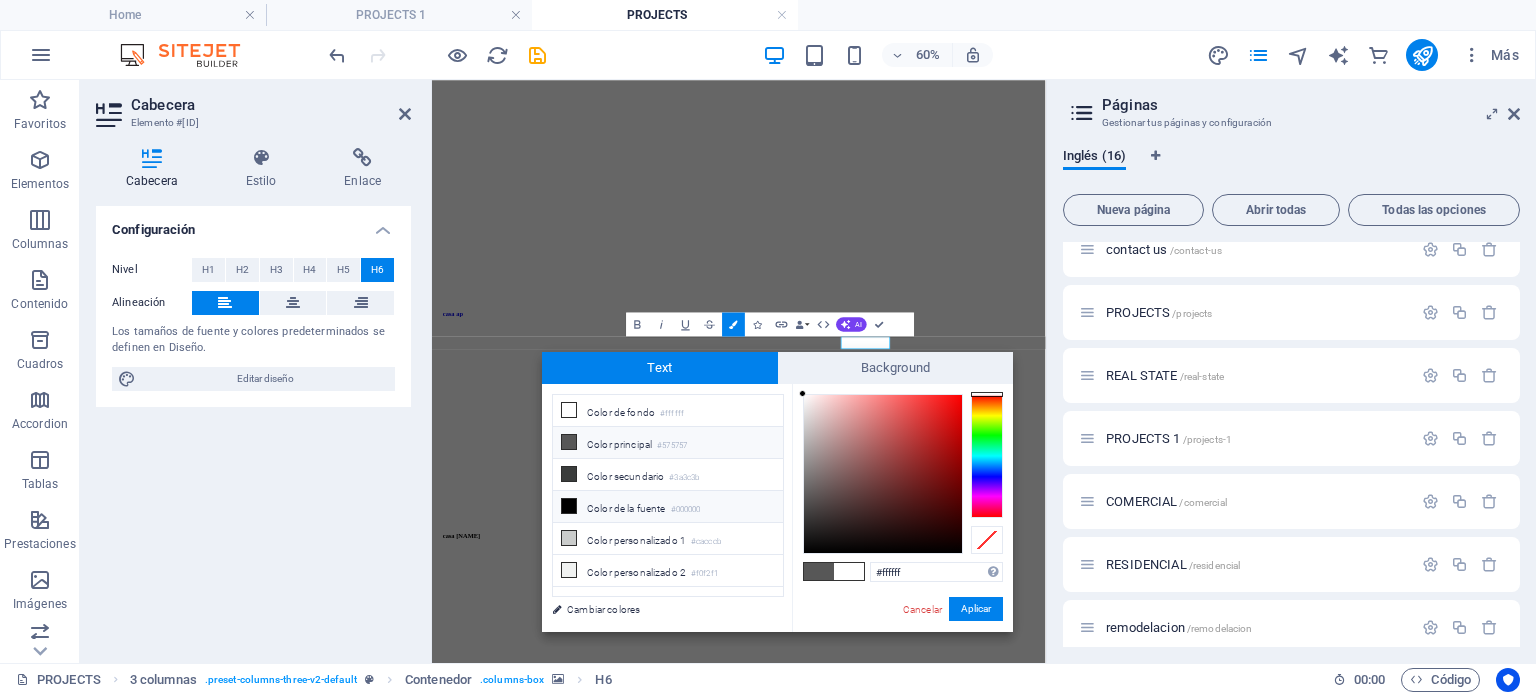 click on "Color de la fuente
#000000" at bounding box center (668, 507) 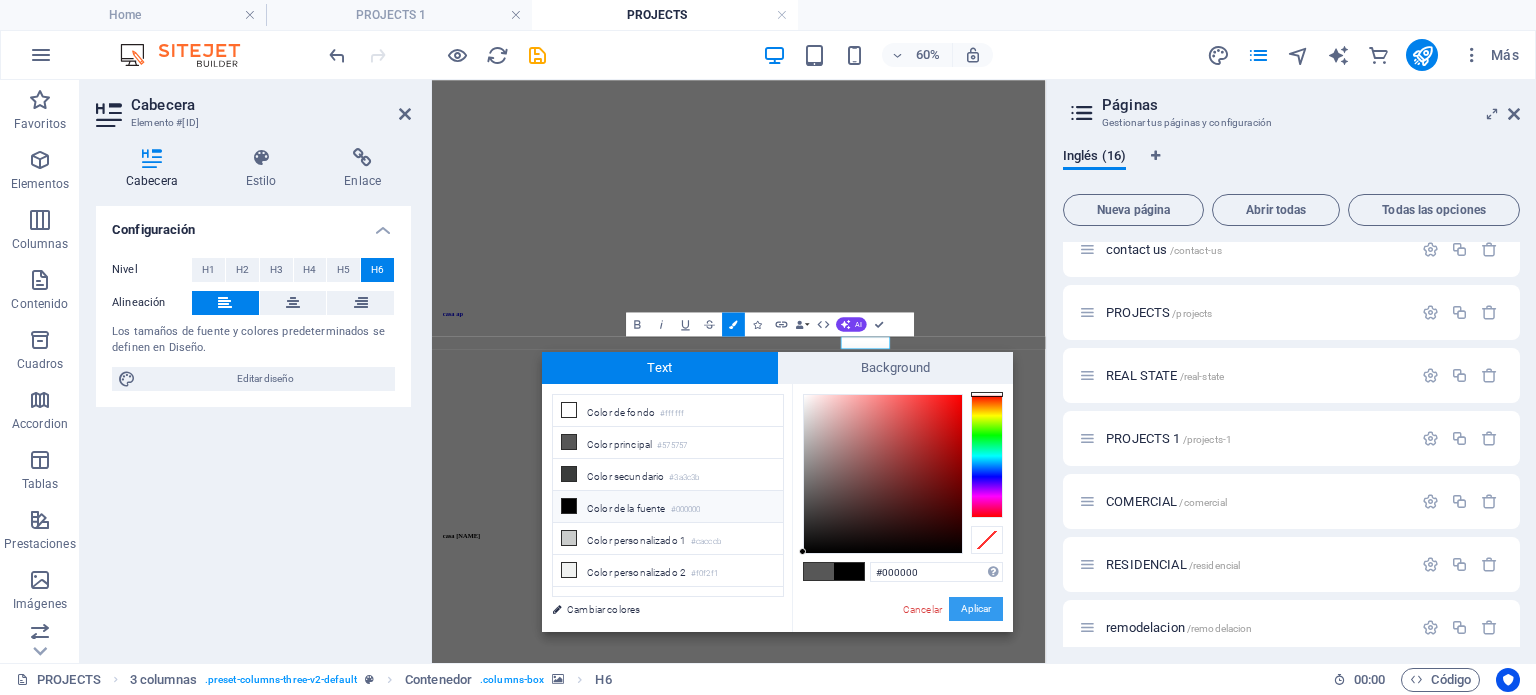 click on "Aplicar" at bounding box center (976, 609) 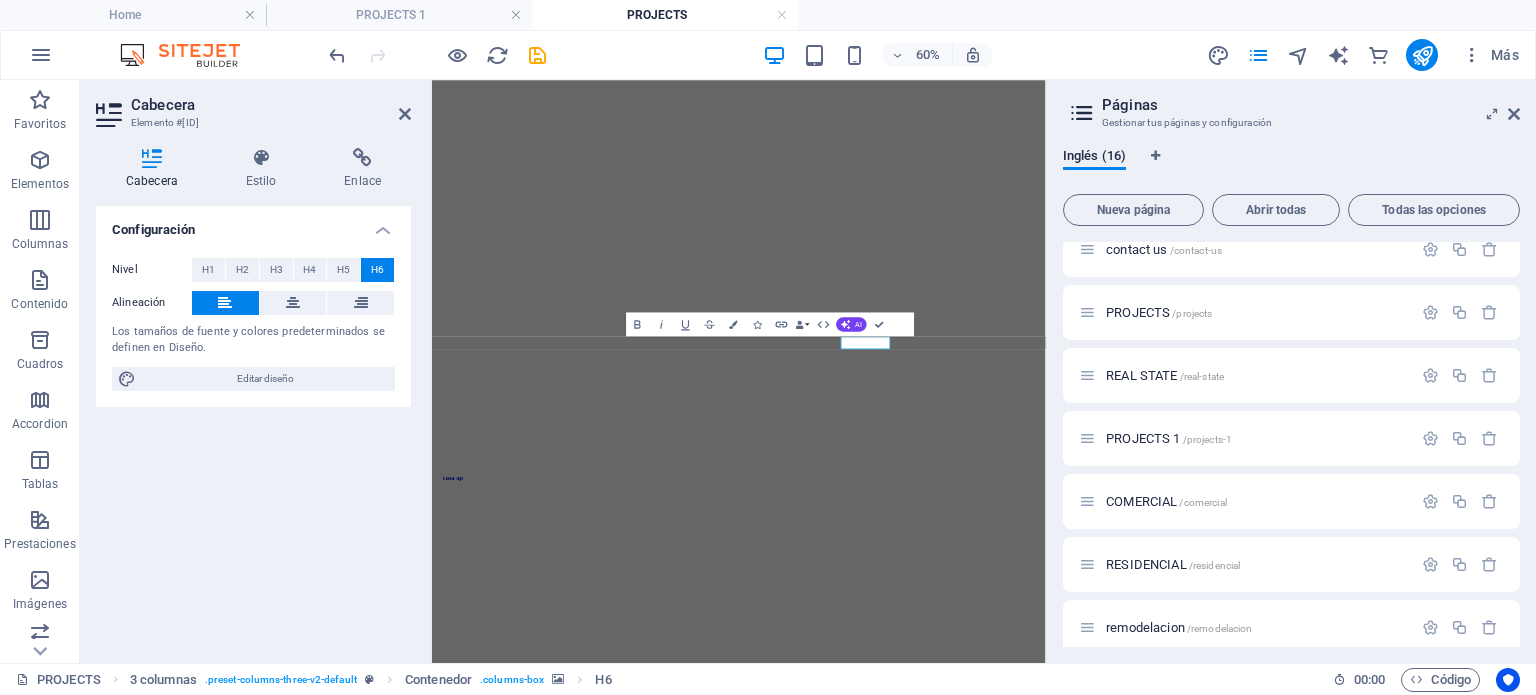 click at bounding box center (943, 2182) 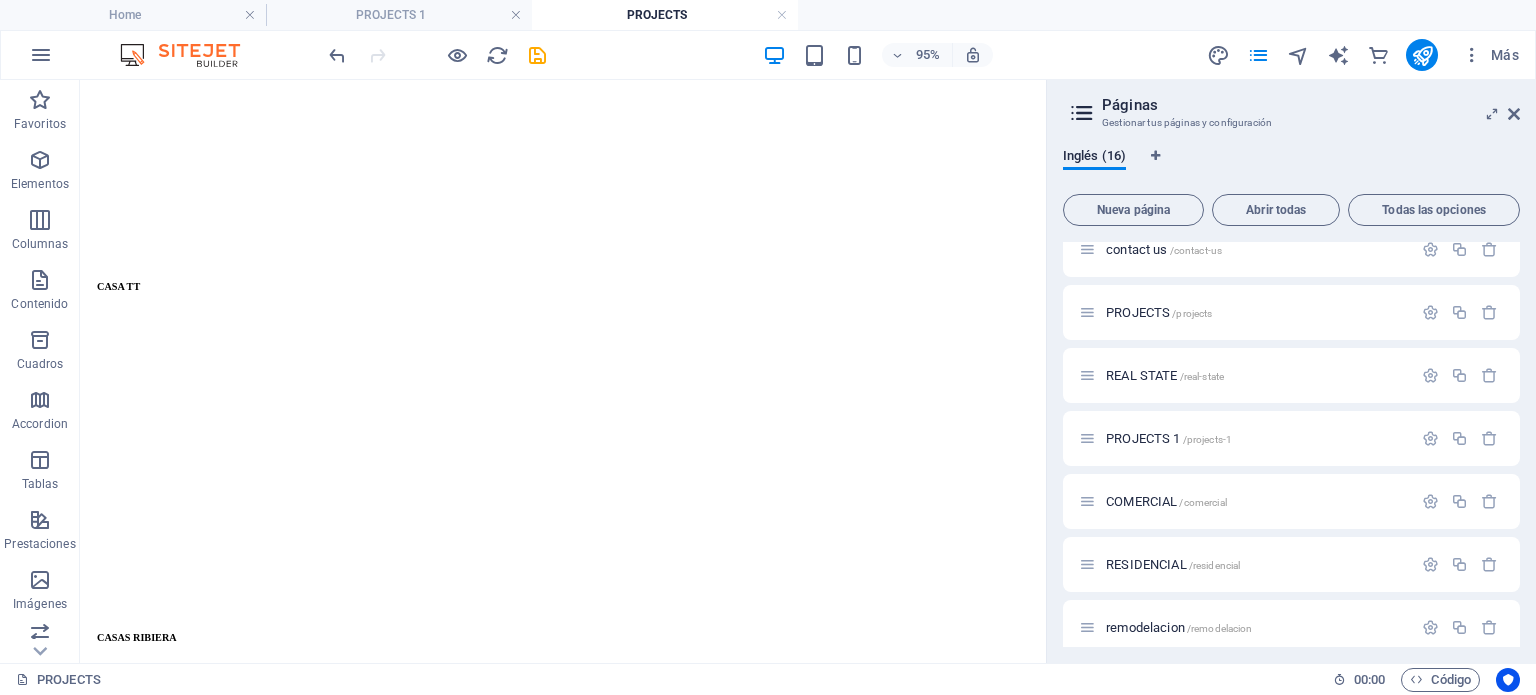 scroll, scrollTop: 3404, scrollLeft: 0, axis: vertical 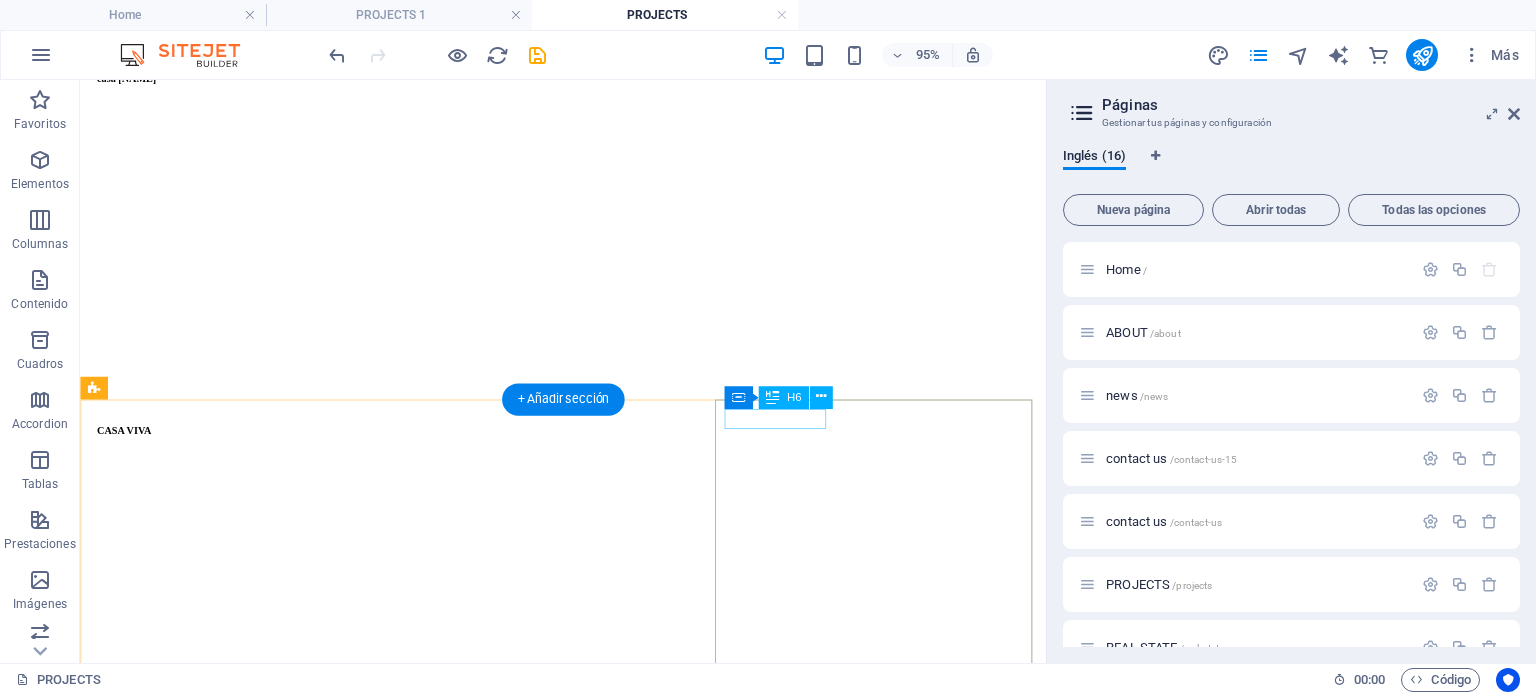 click on "CASAS RIBIERA" at bounding box center (140, 1928) 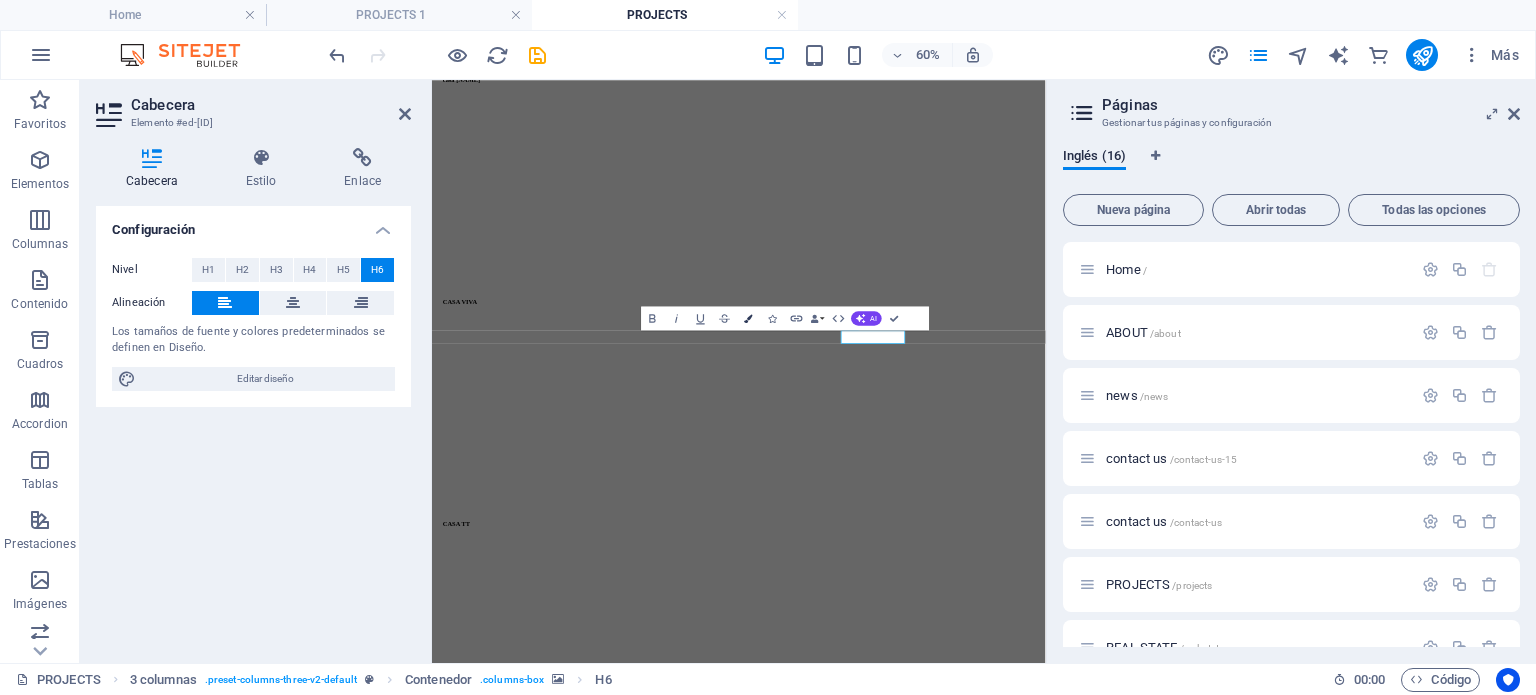 click at bounding box center (749, 318) 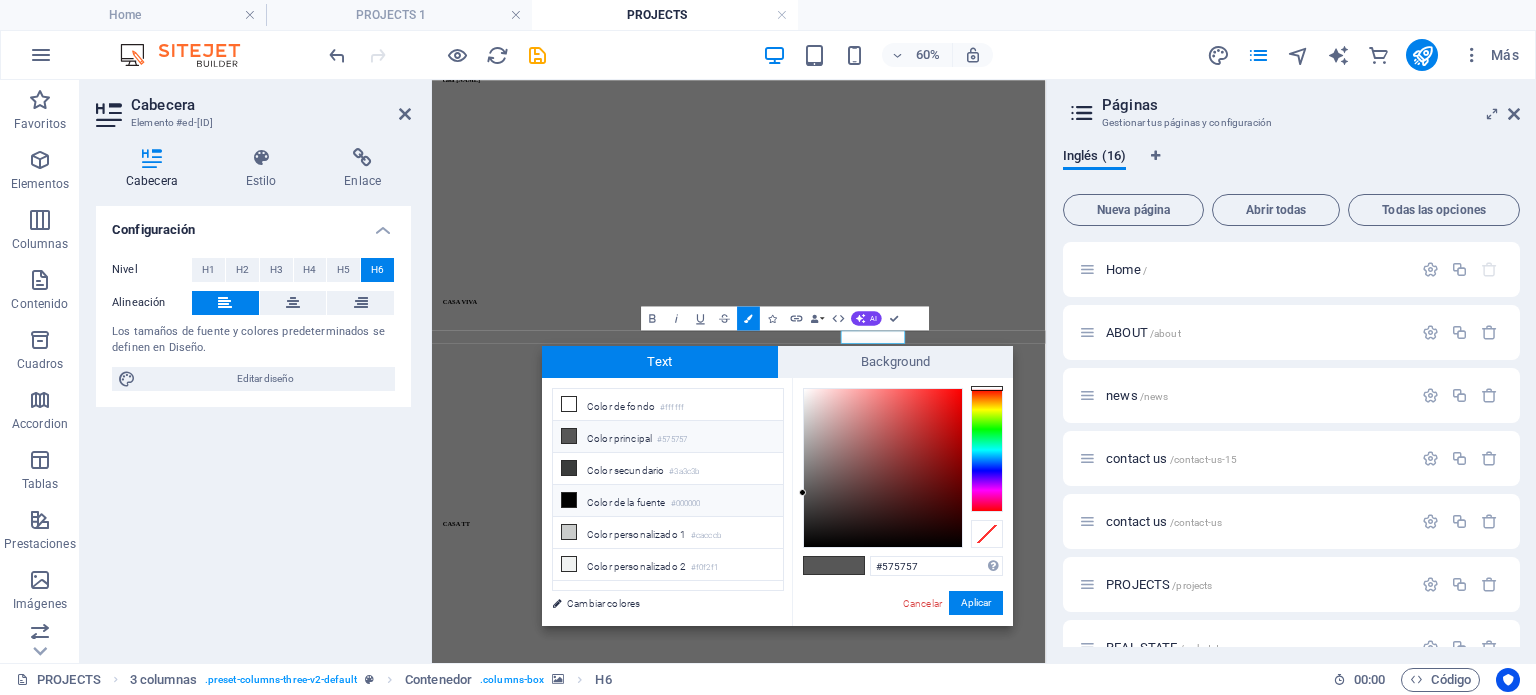 click on "Color de la fuente
#000000" at bounding box center [668, 501] 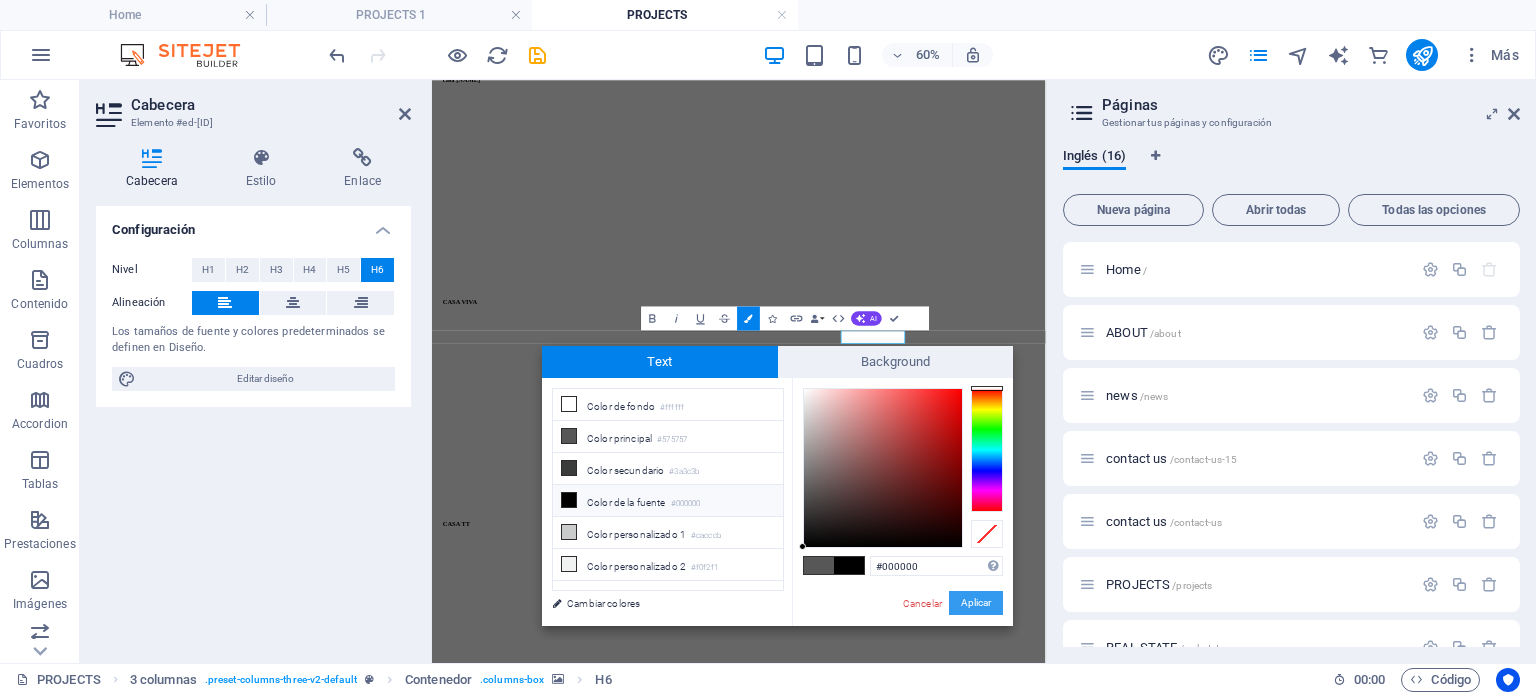 click on "Aplicar" at bounding box center (976, 603) 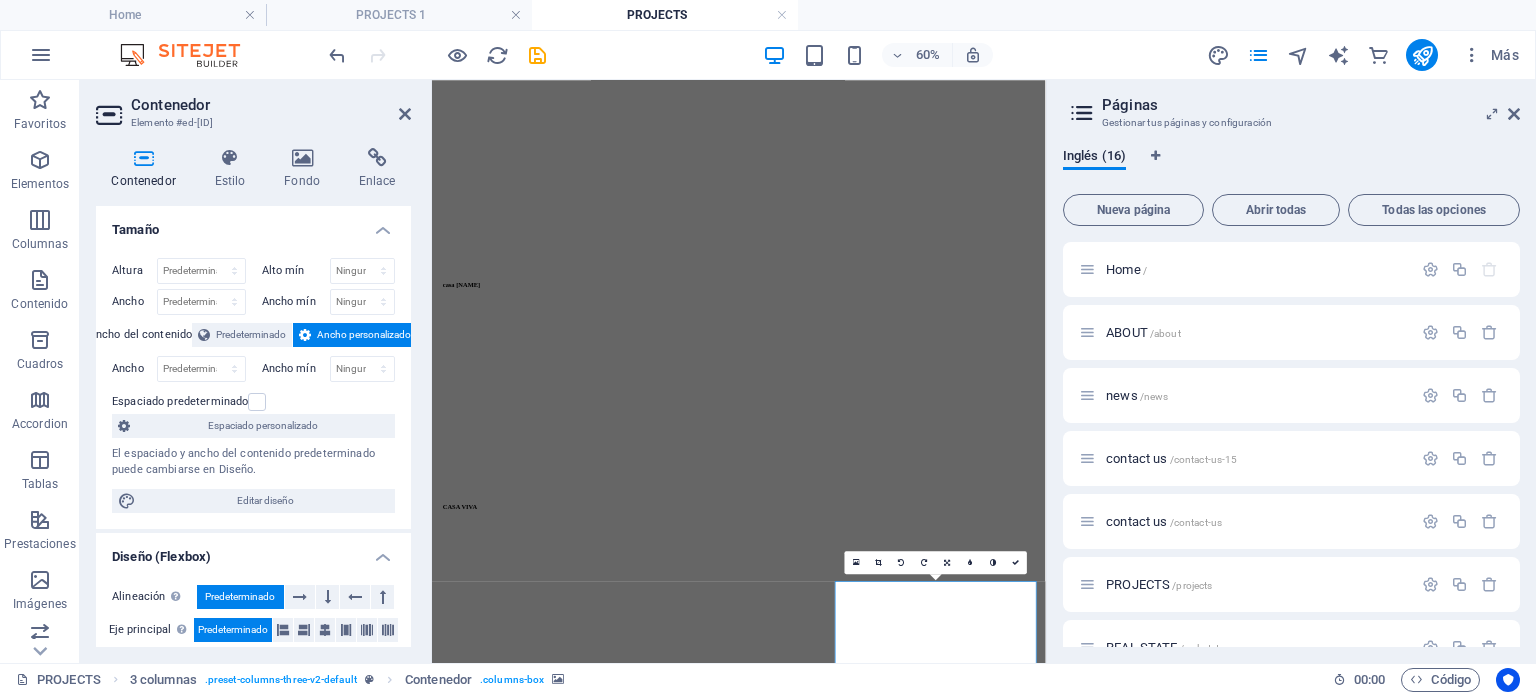 click at bounding box center (943, 2230) 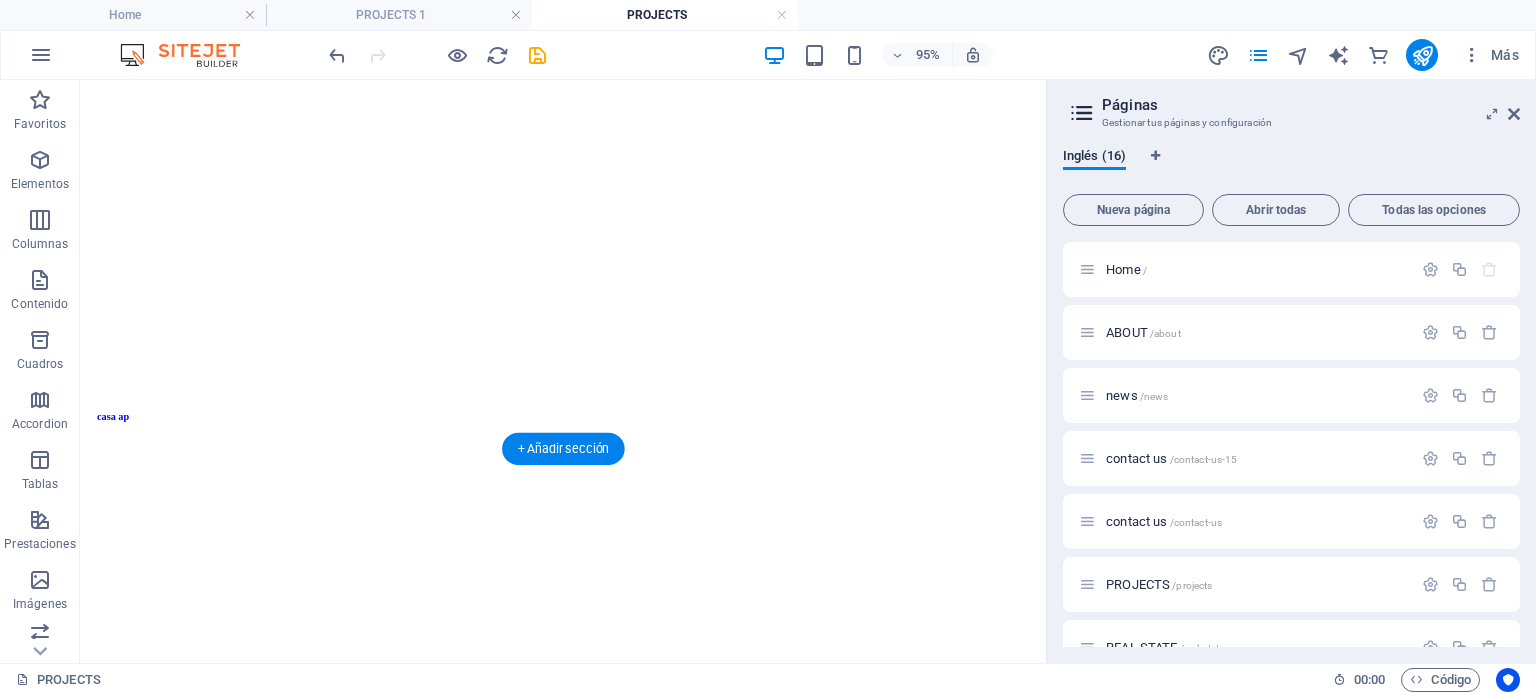 scroll, scrollTop: 1292, scrollLeft: 0, axis: vertical 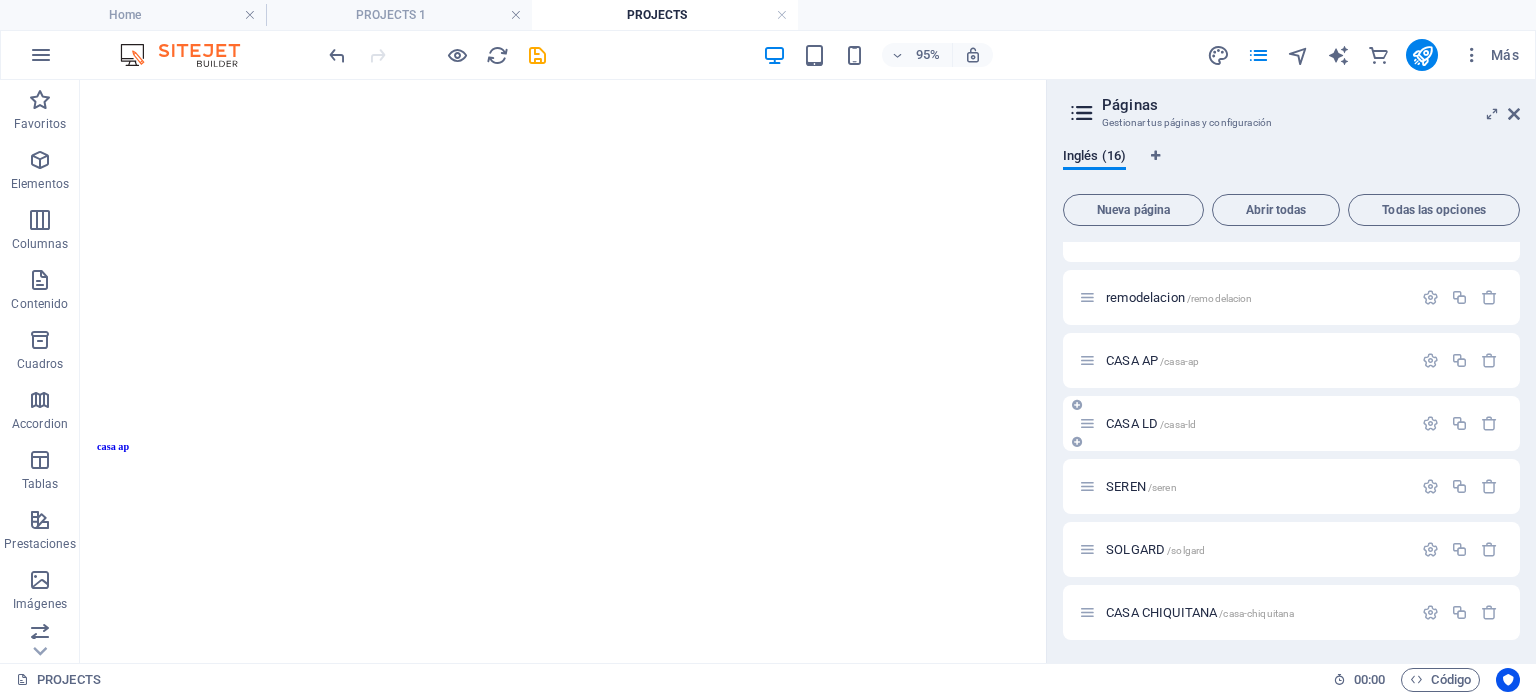 click on "CASA LD /casa-ld" at bounding box center [1245, 423] 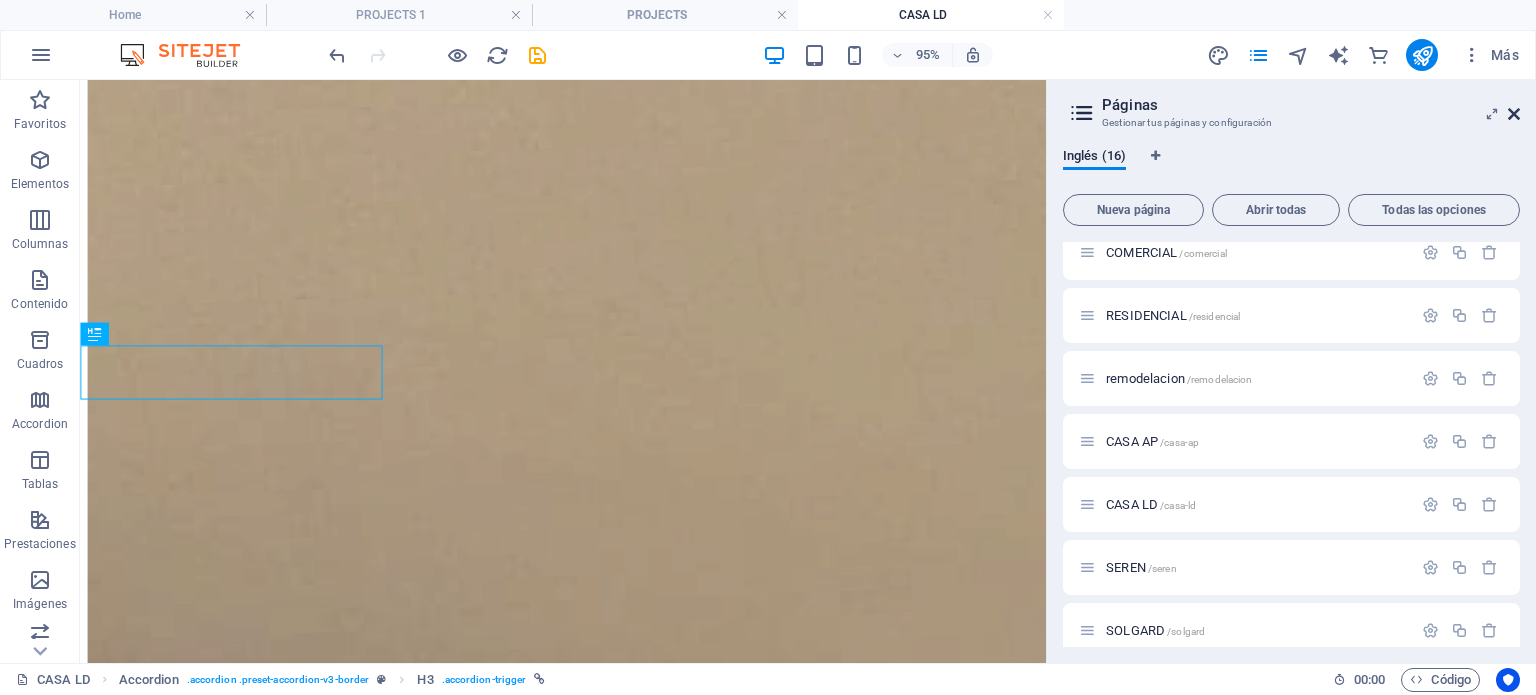 click at bounding box center [1514, 114] 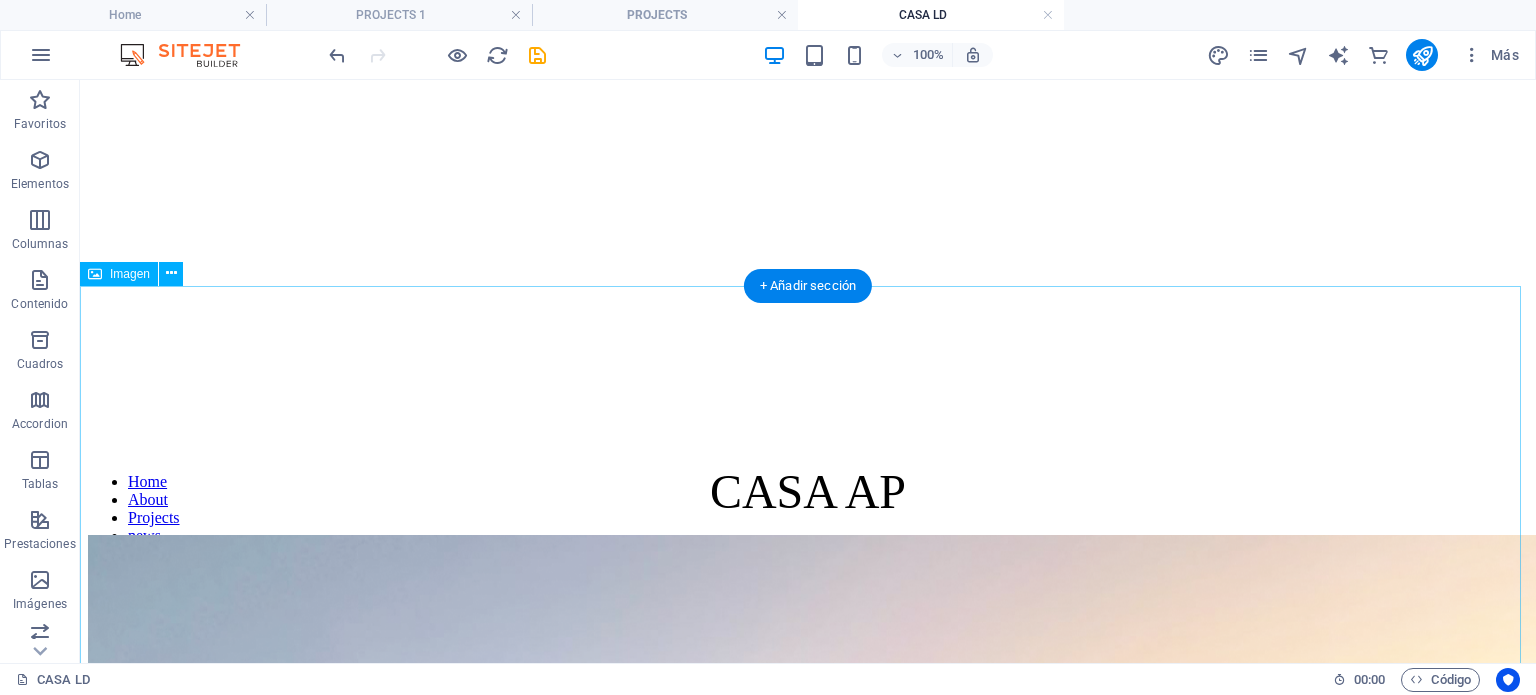 scroll, scrollTop: 100, scrollLeft: 0, axis: vertical 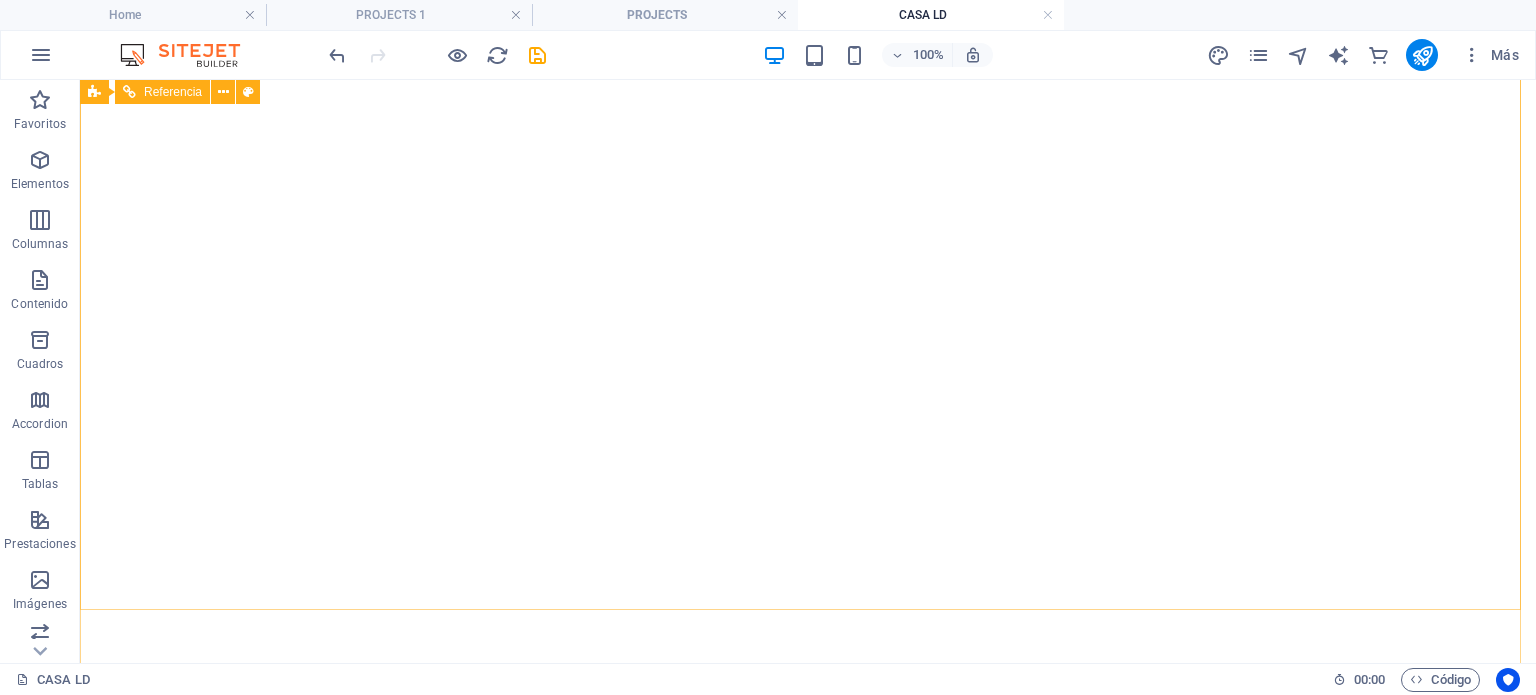 click on "Home About Projects news Contact us" at bounding box center (808, 728) 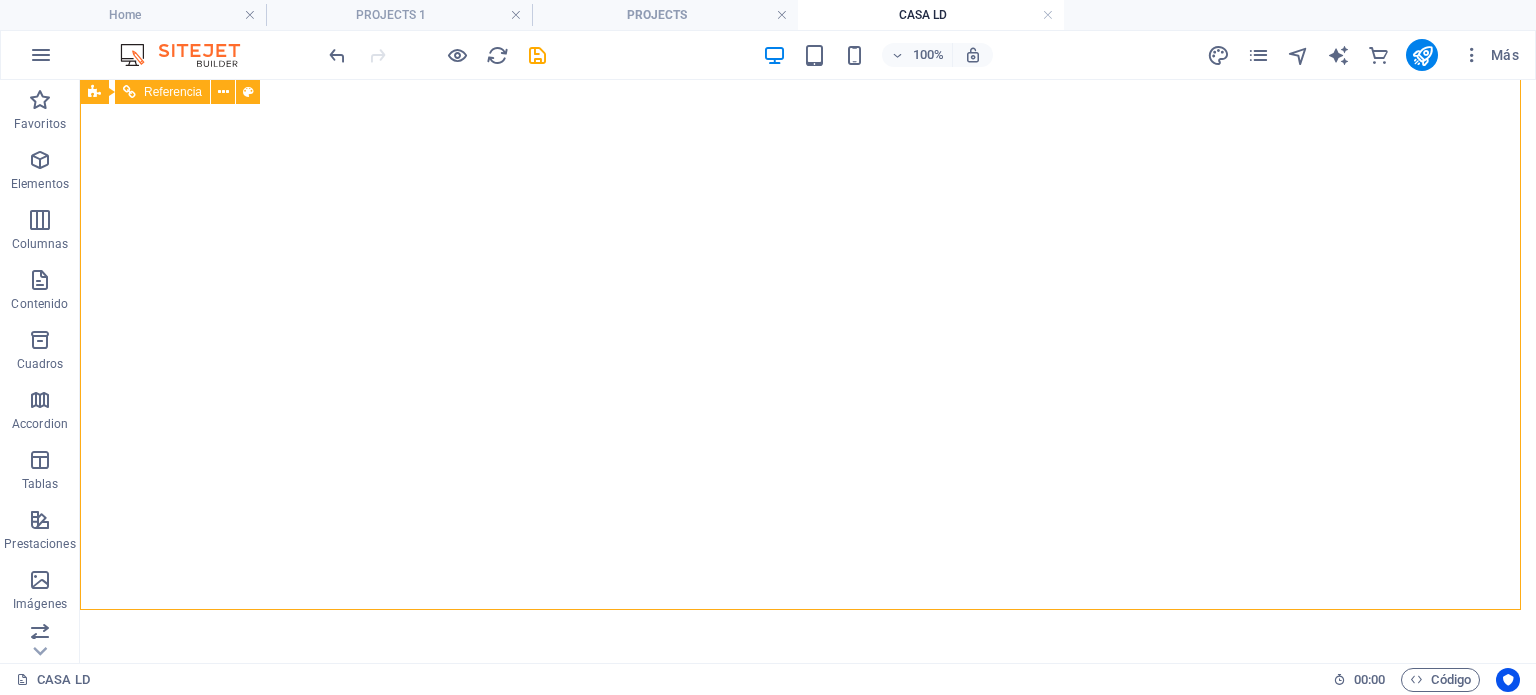 click on "Home About Projects news Contact us" at bounding box center [808, 728] 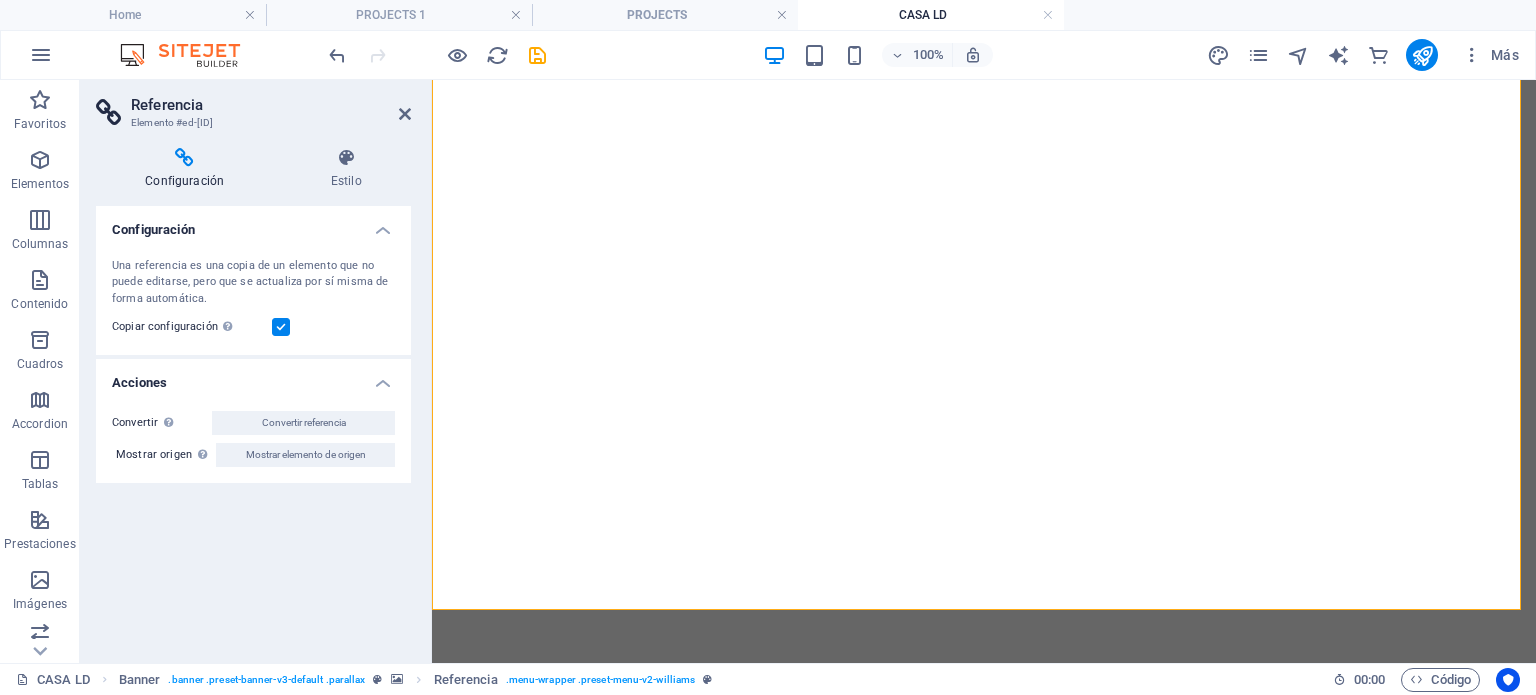 click at bounding box center [984, 81] 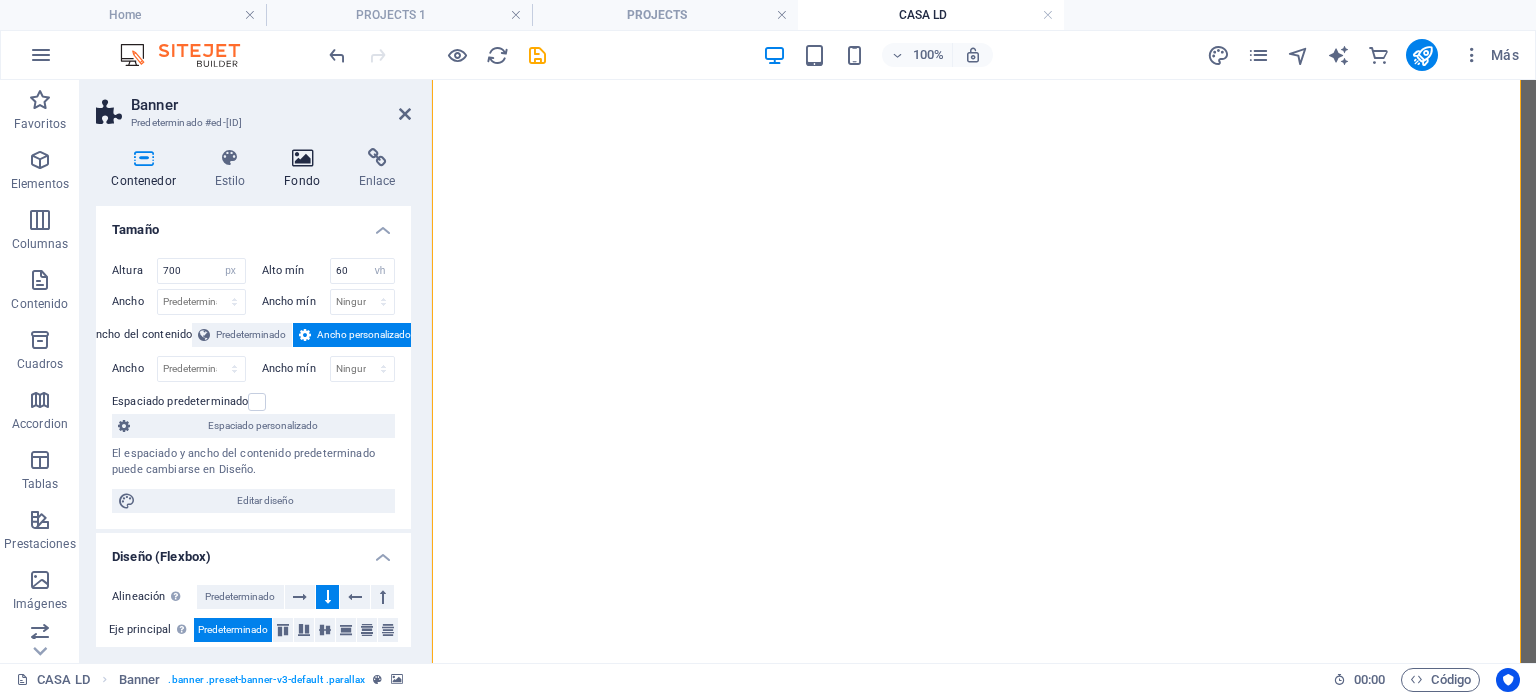 click on "Fondo" at bounding box center [306, 169] 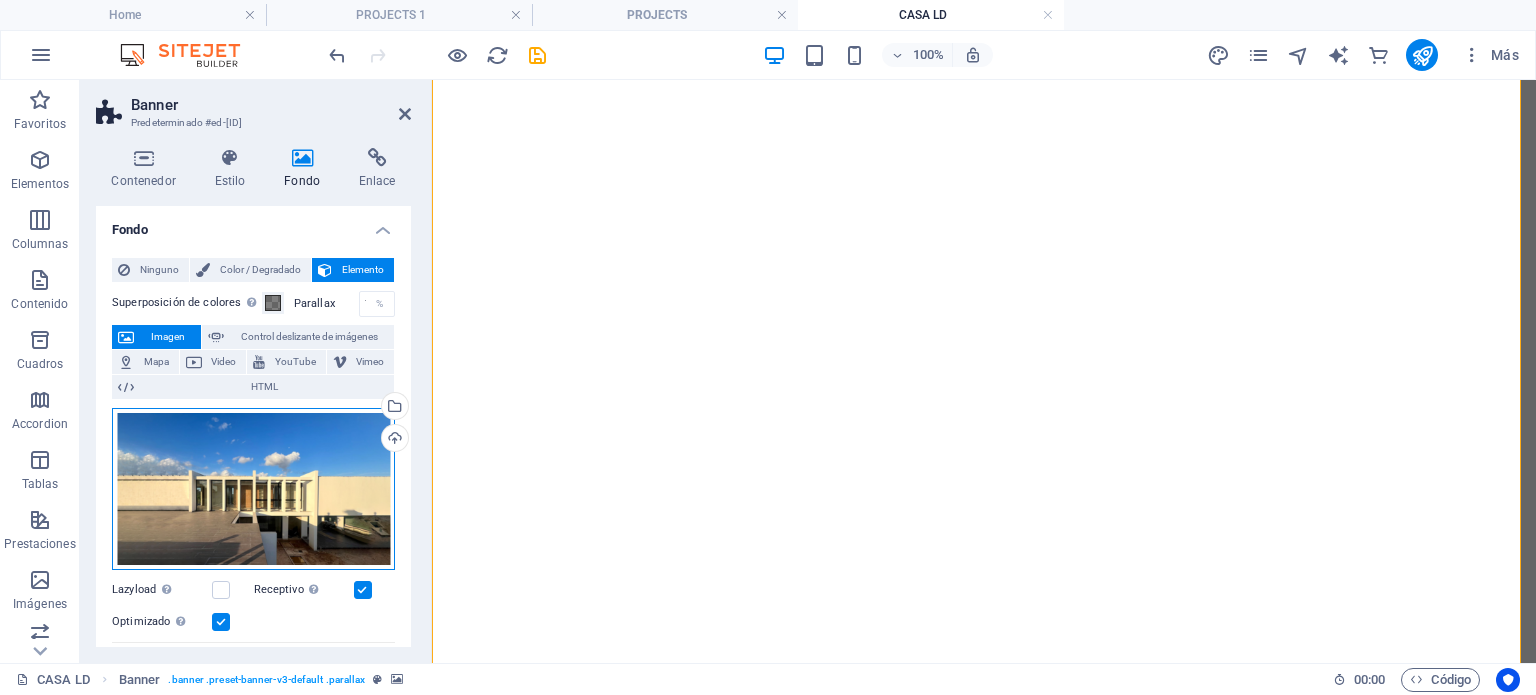 click on "Arrastra archivos aquí, haz clic para escoger archivos o  selecciona archivos de Archivos o de nuestra galería gratuita de fotos y vídeos" at bounding box center (253, 489) 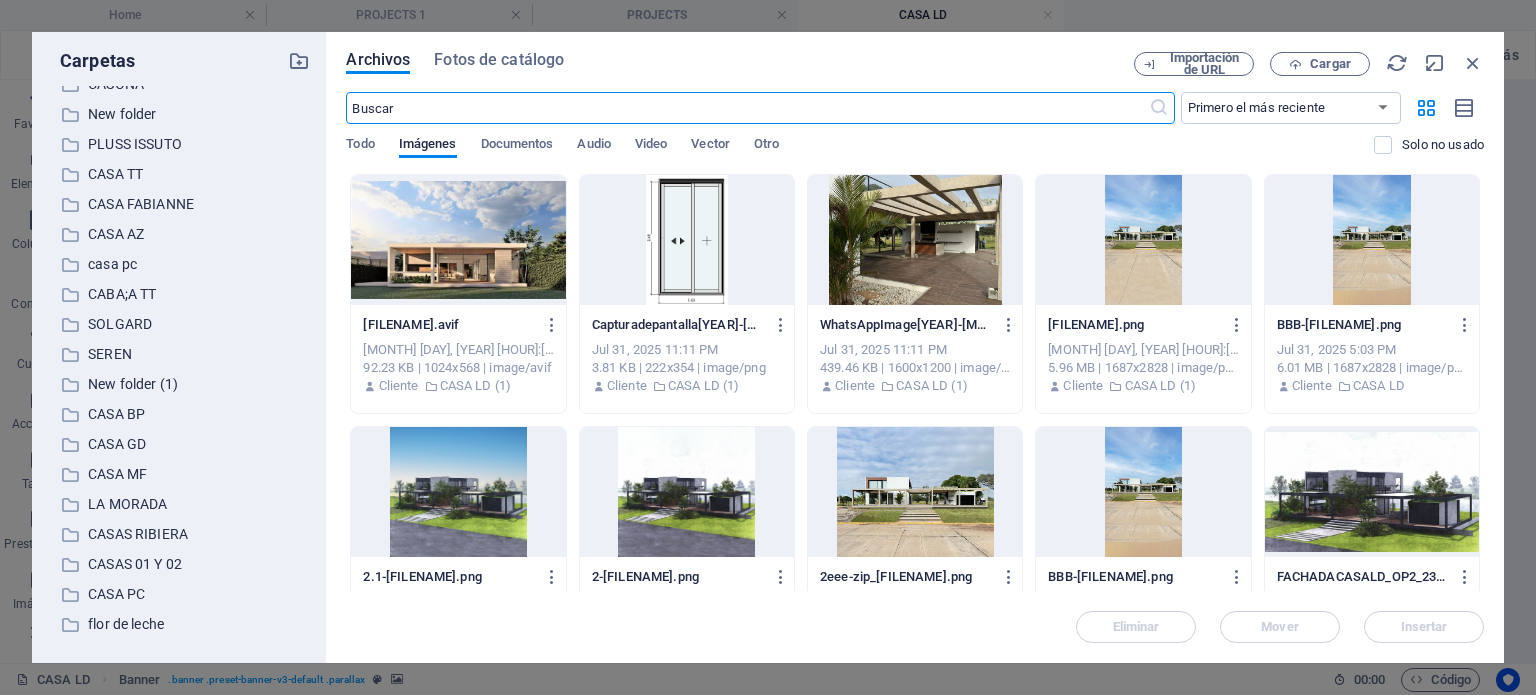 scroll, scrollTop: 336, scrollLeft: 0, axis: vertical 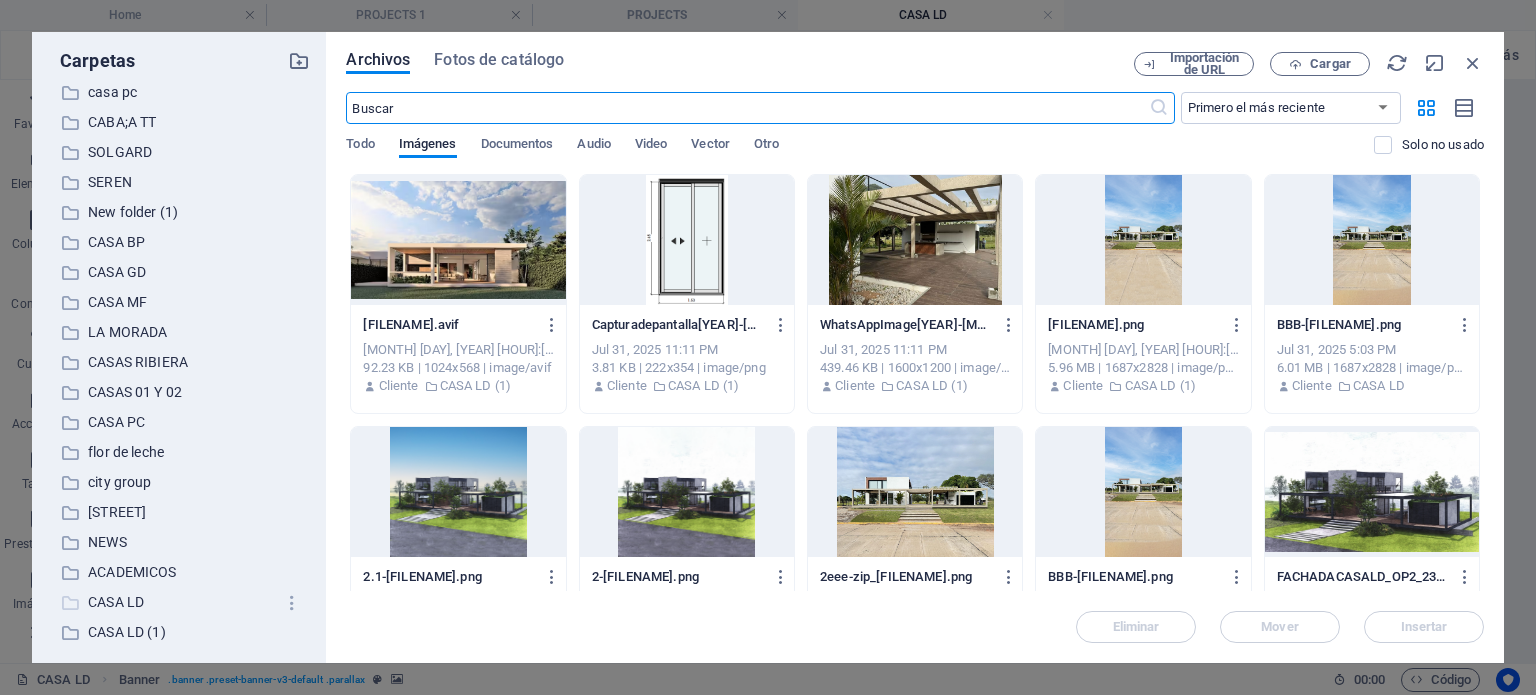 click on "CASA LD" at bounding box center [181, 602] 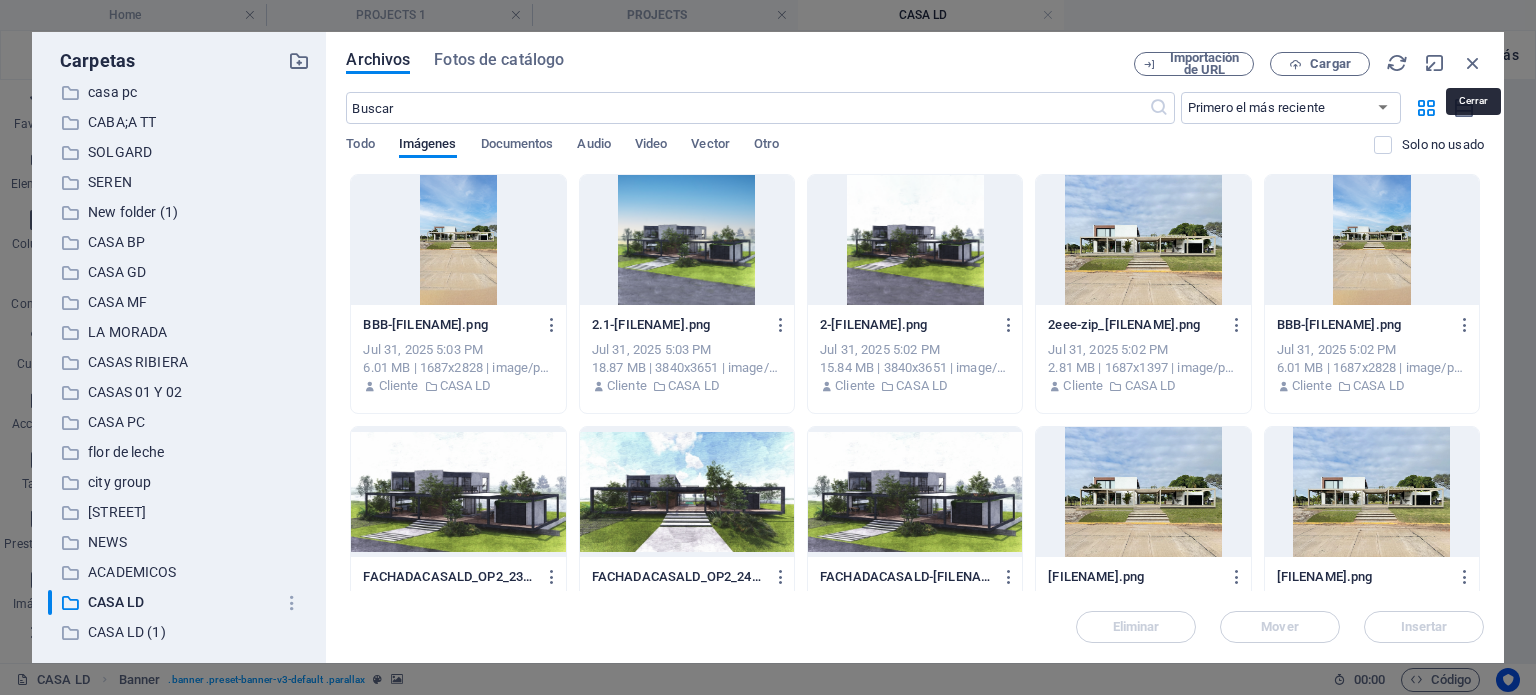 click at bounding box center (1473, 63) 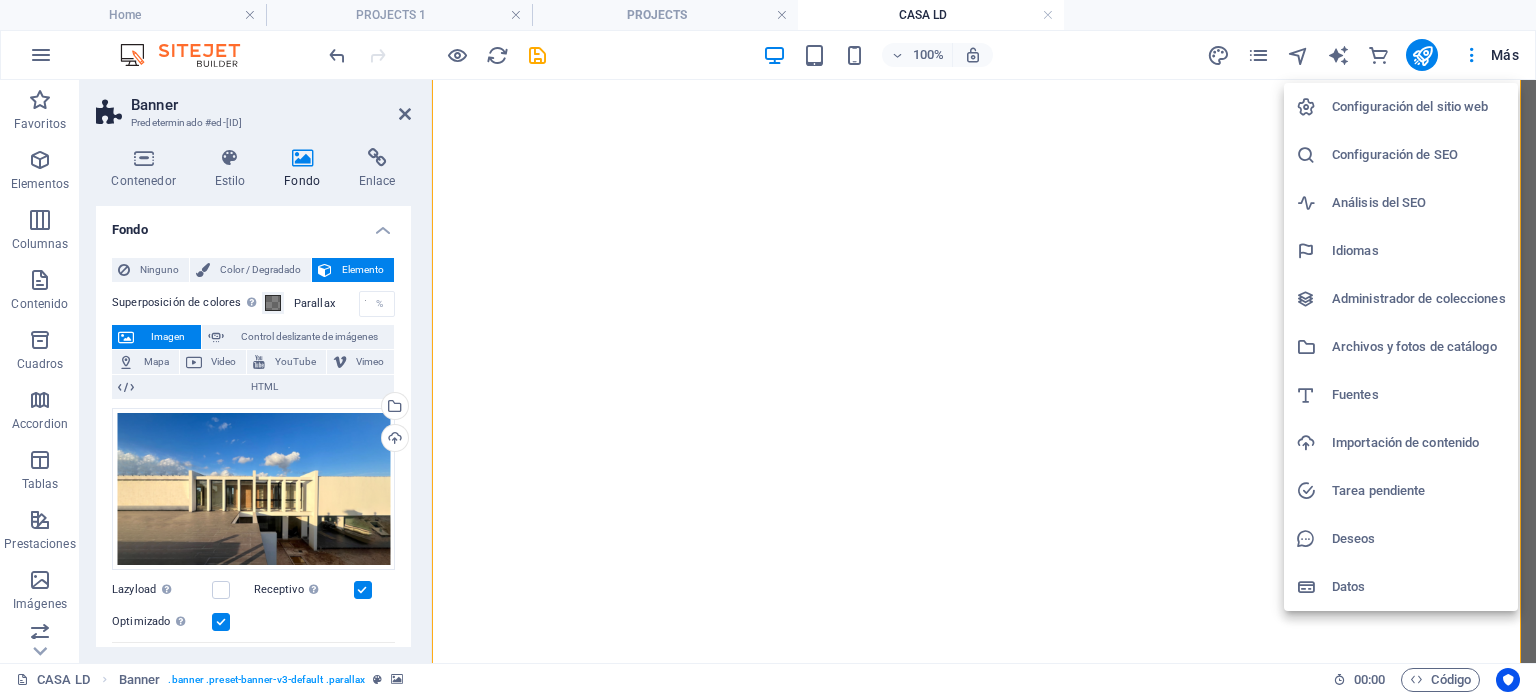 click at bounding box center [768, 347] 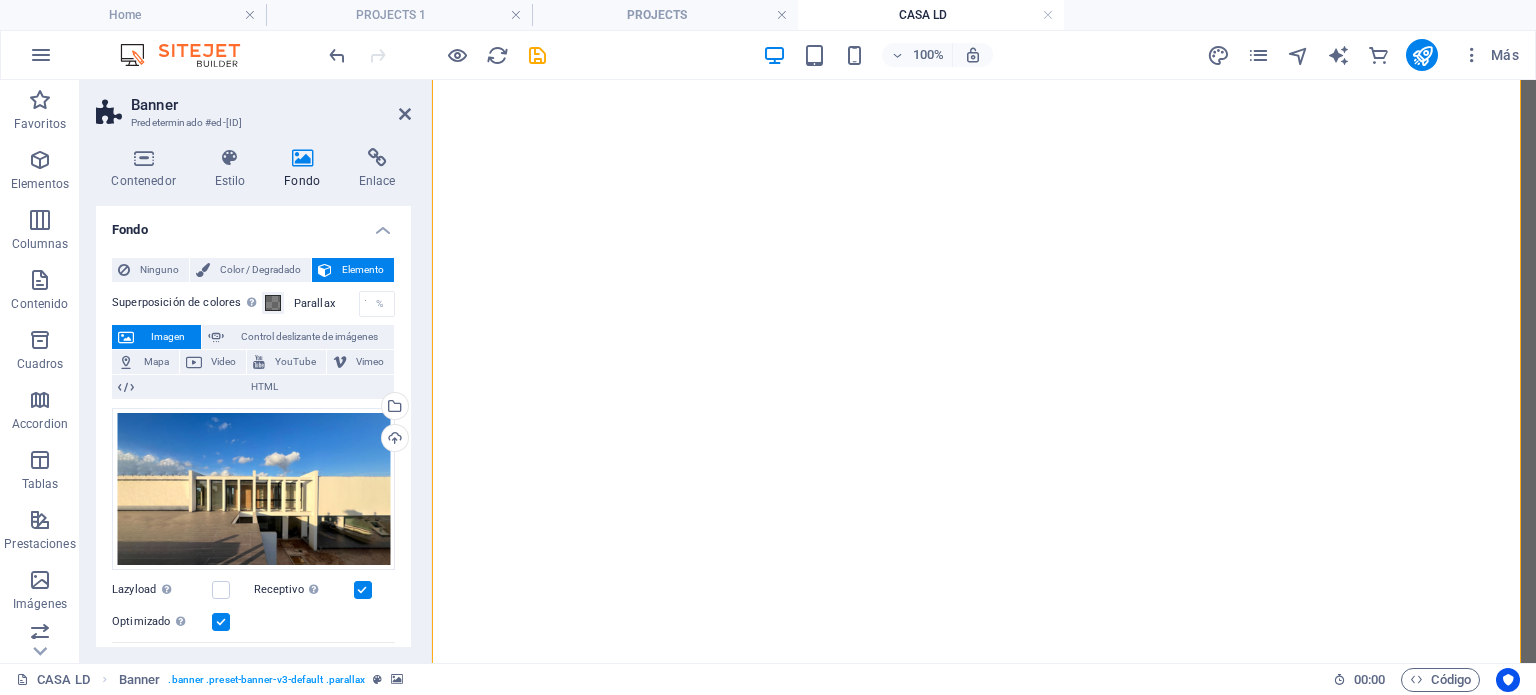 click at bounding box center [405, 114] 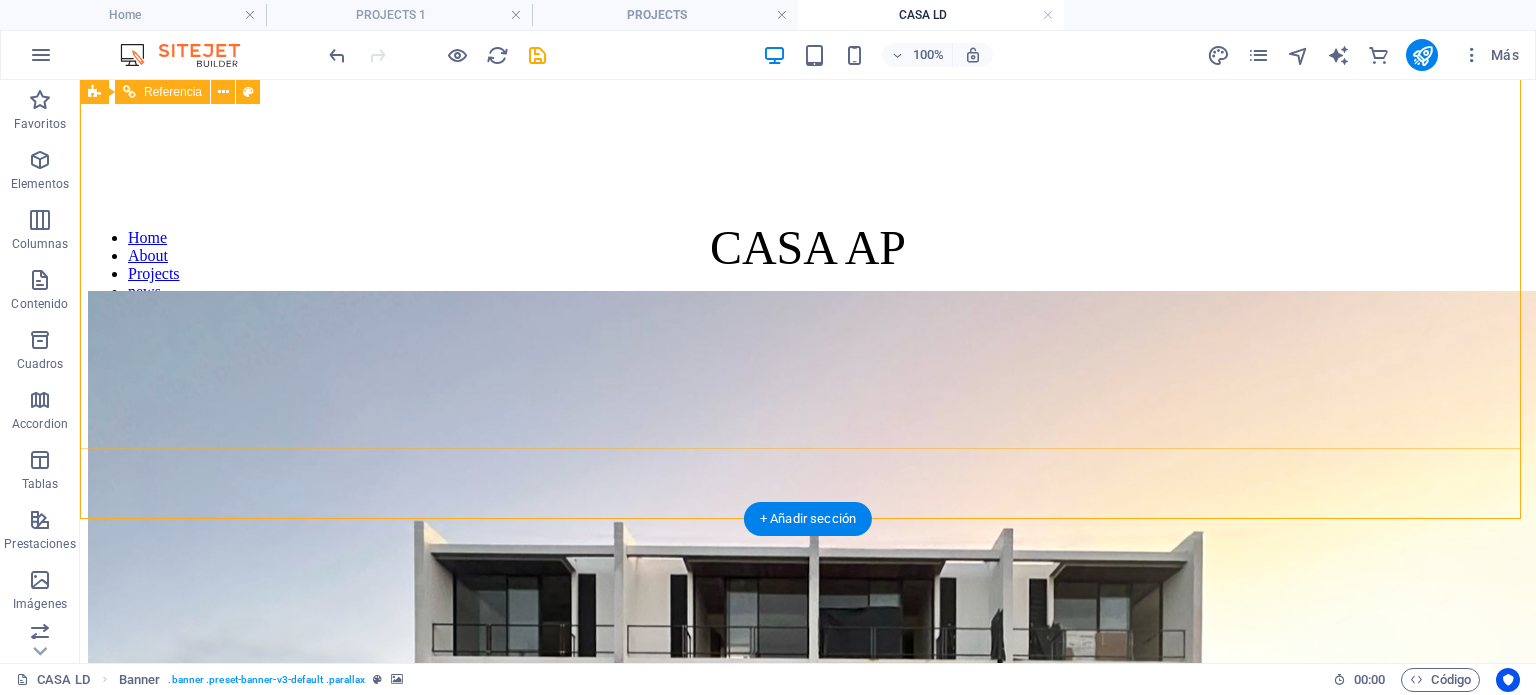 scroll, scrollTop: 700, scrollLeft: 0, axis: vertical 